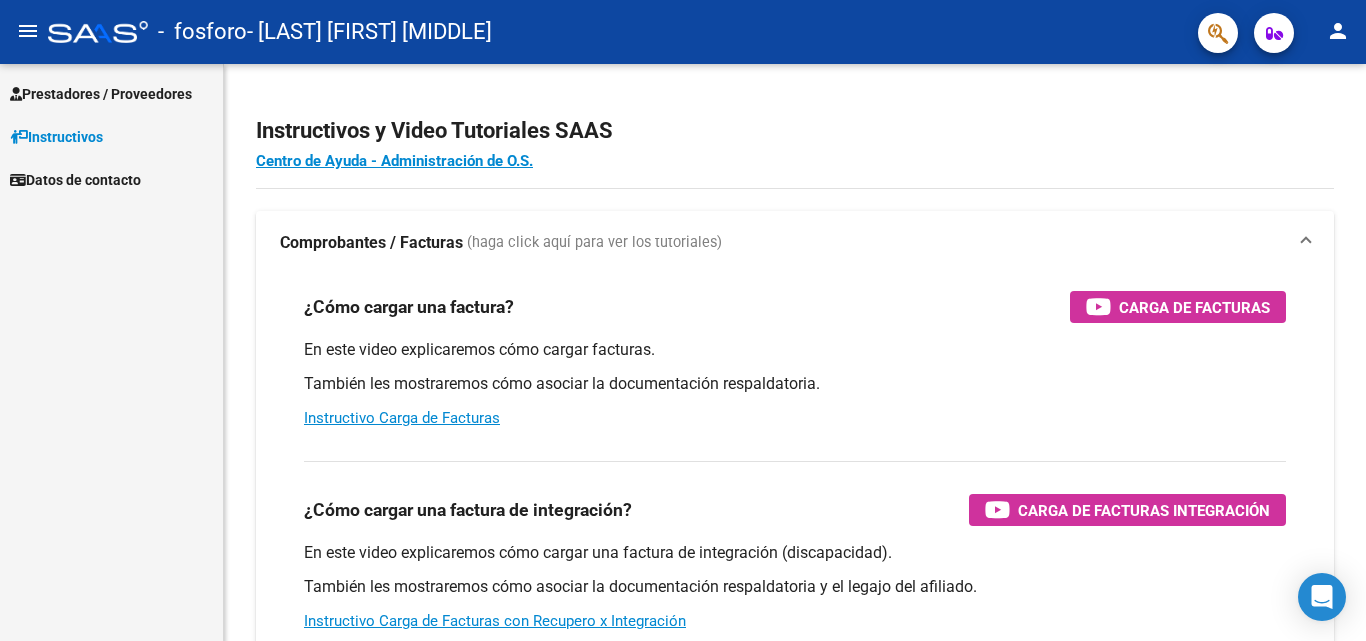 scroll, scrollTop: 0, scrollLeft: 0, axis: both 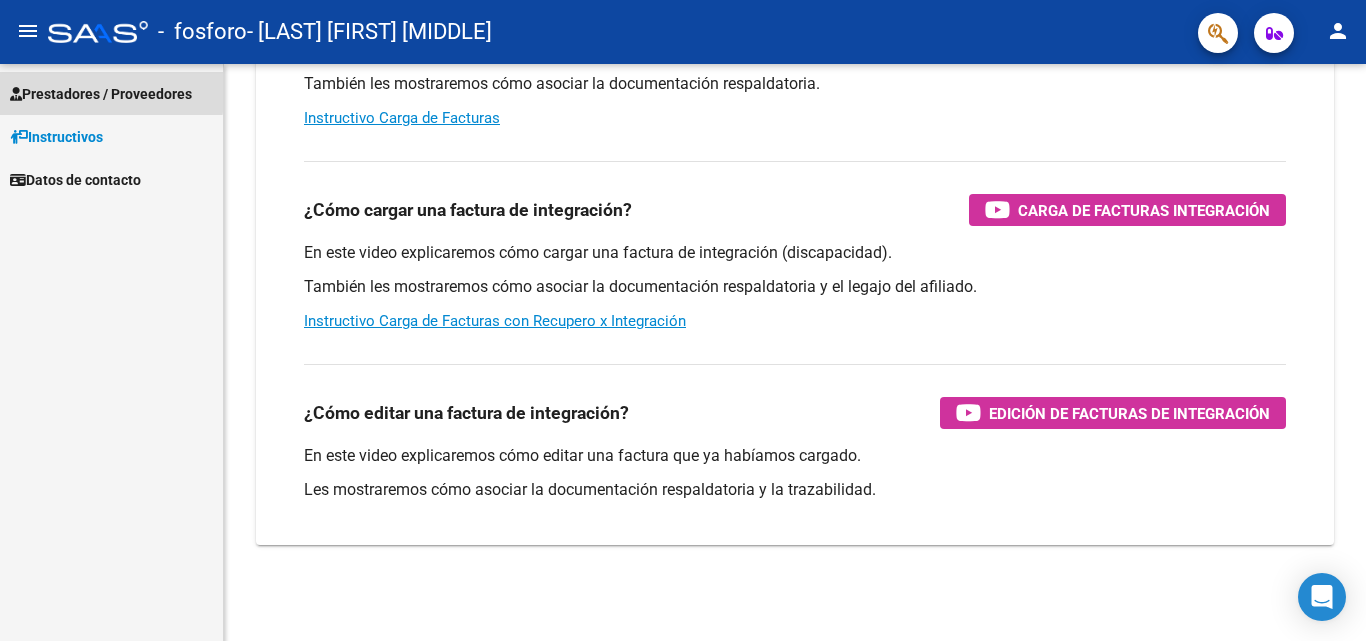click on "Prestadores / Proveedores" at bounding box center [101, 94] 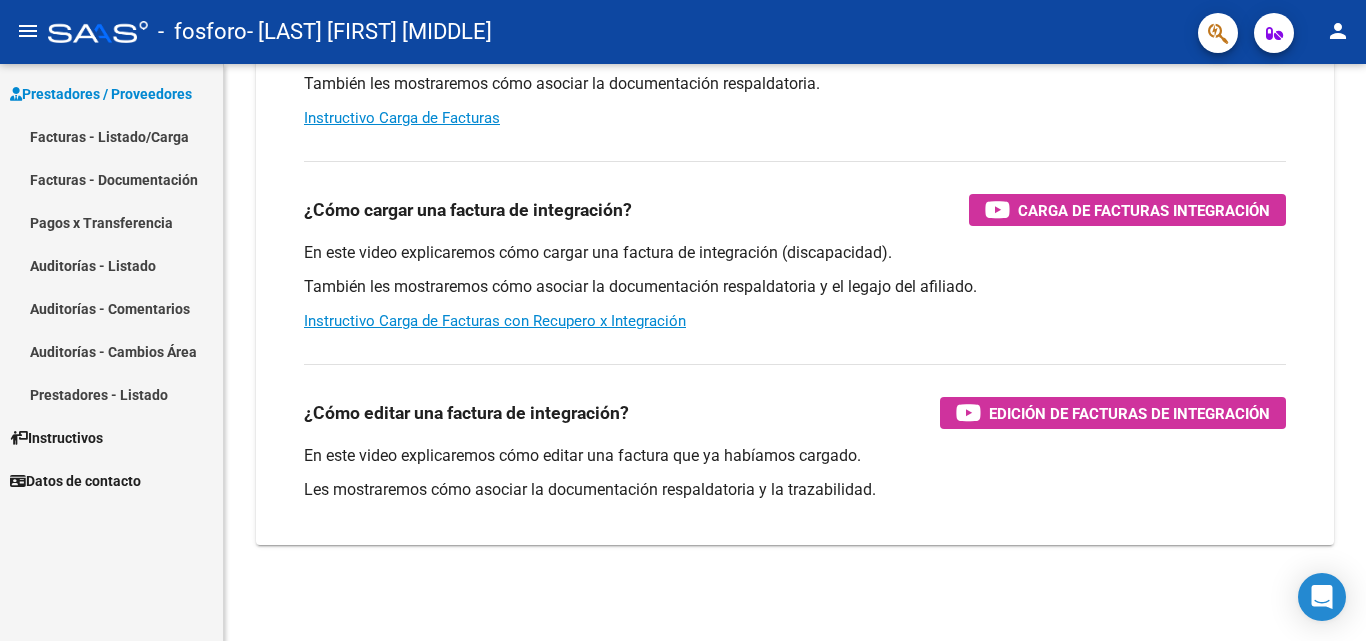 click on "Facturas - Documentación" at bounding box center (111, 179) 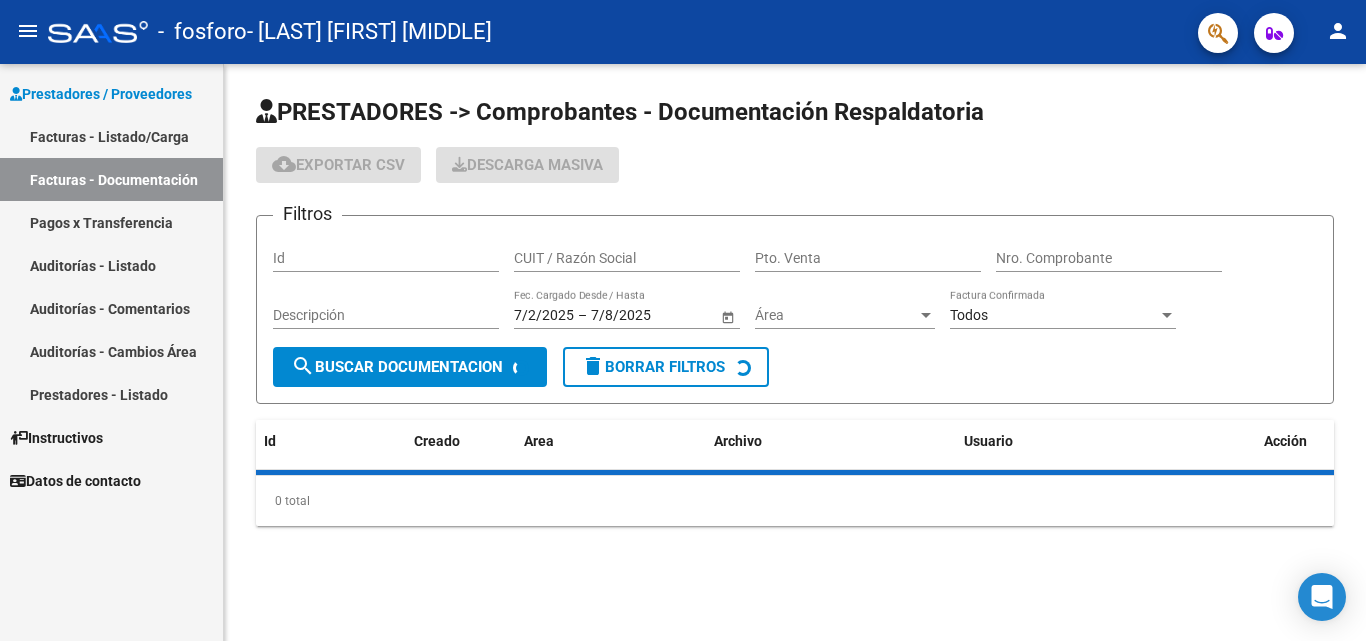 scroll, scrollTop: 0, scrollLeft: 0, axis: both 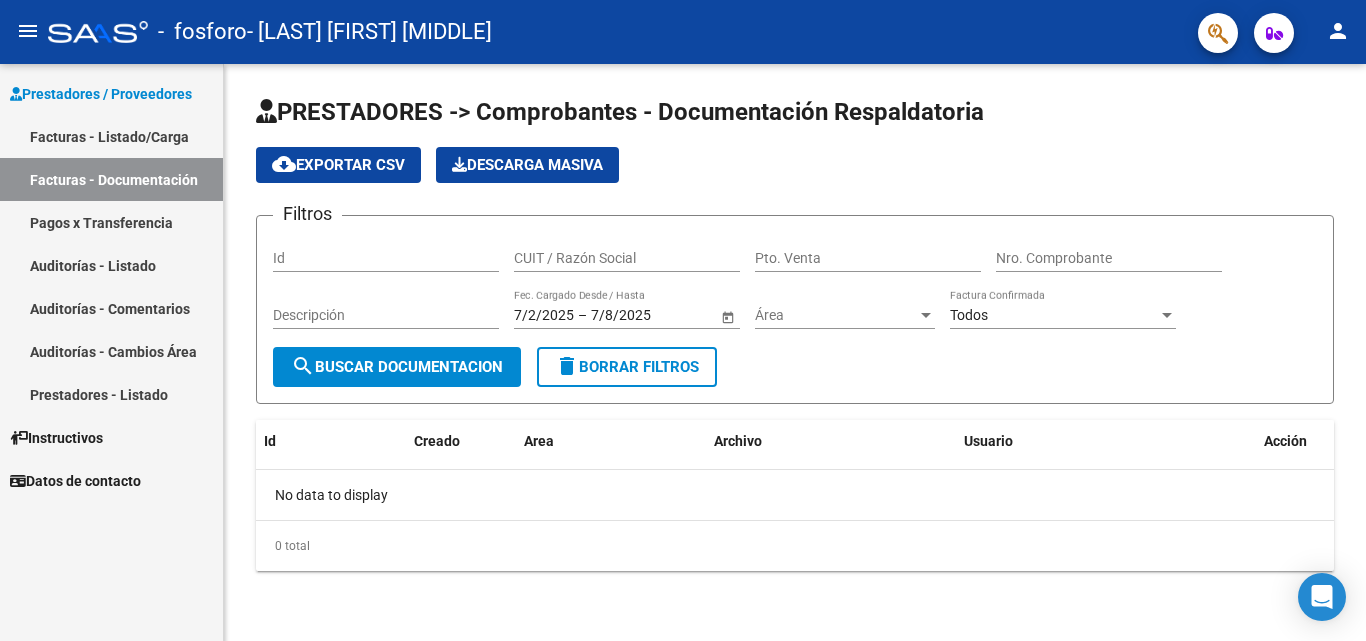 click on "Facturas - Listado/Carga" at bounding box center (111, 136) 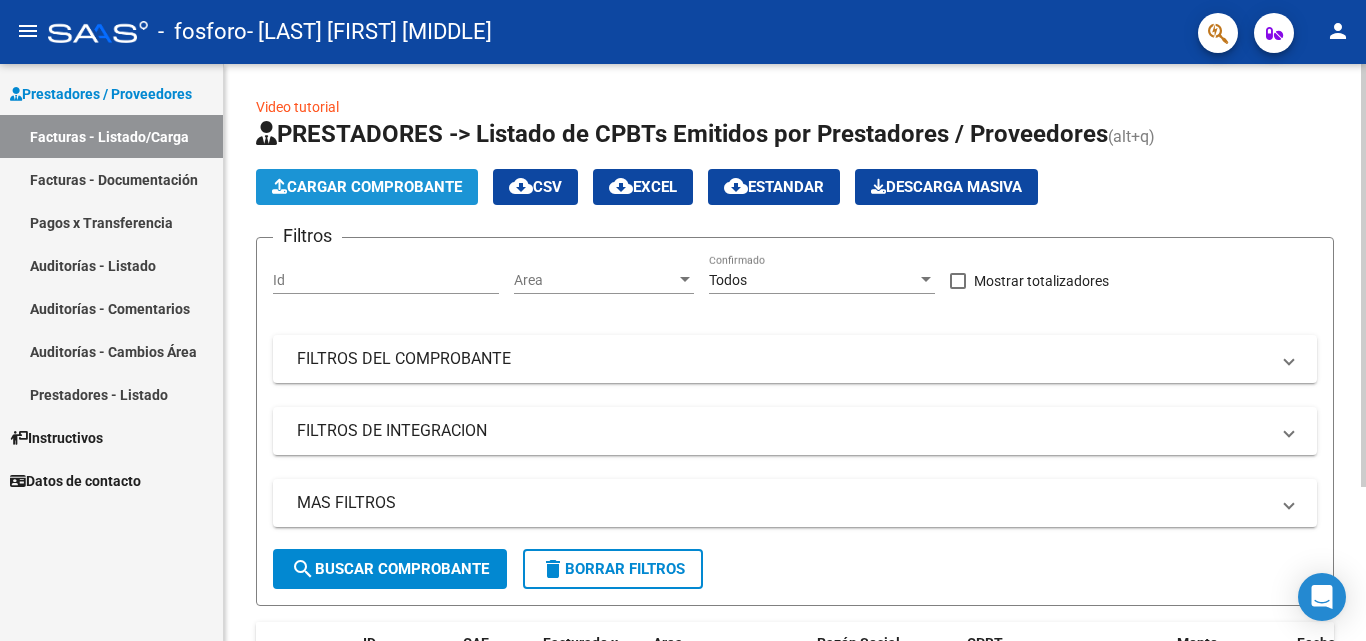 click on "Cargar Comprobante" 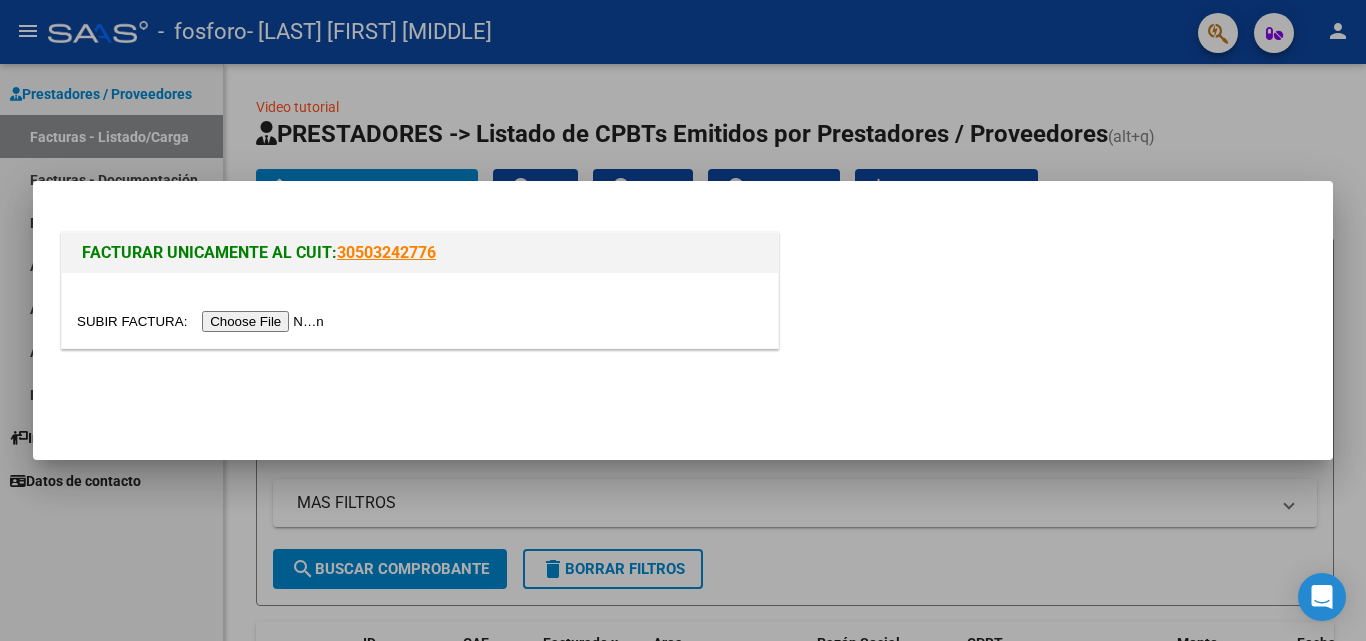 click at bounding box center (683, 320) 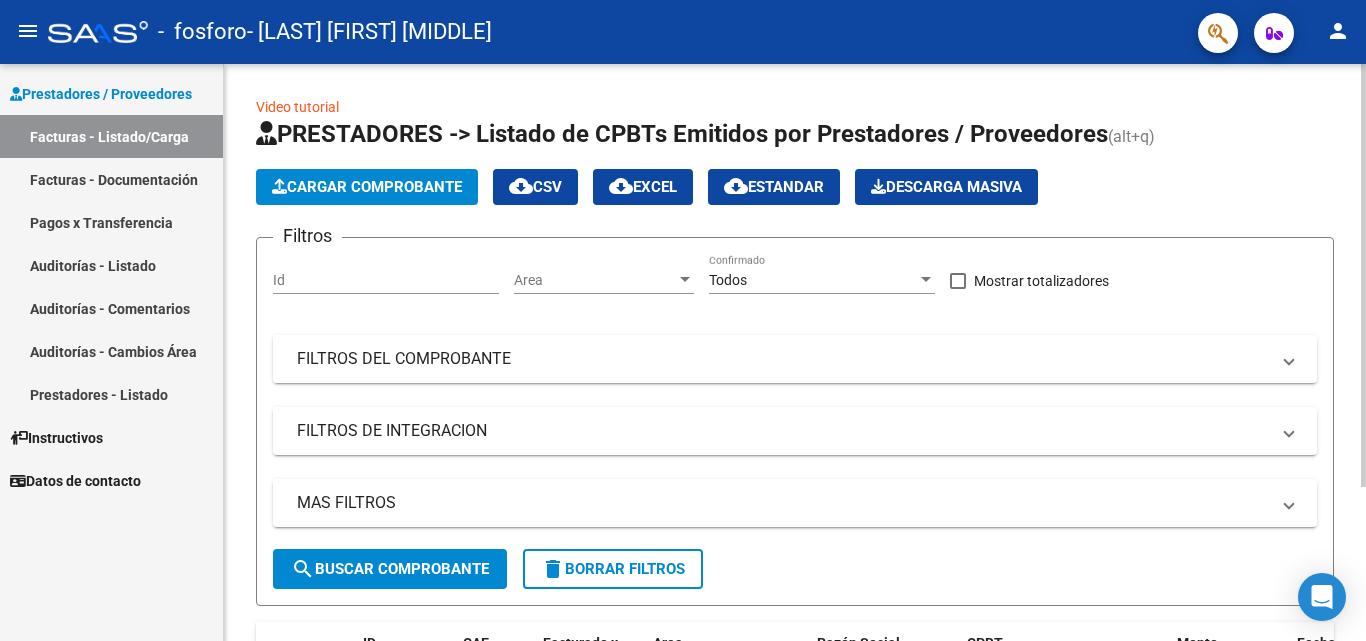 click on "FILTROS DEL COMPROBANTE" at bounding box center [783, 359] 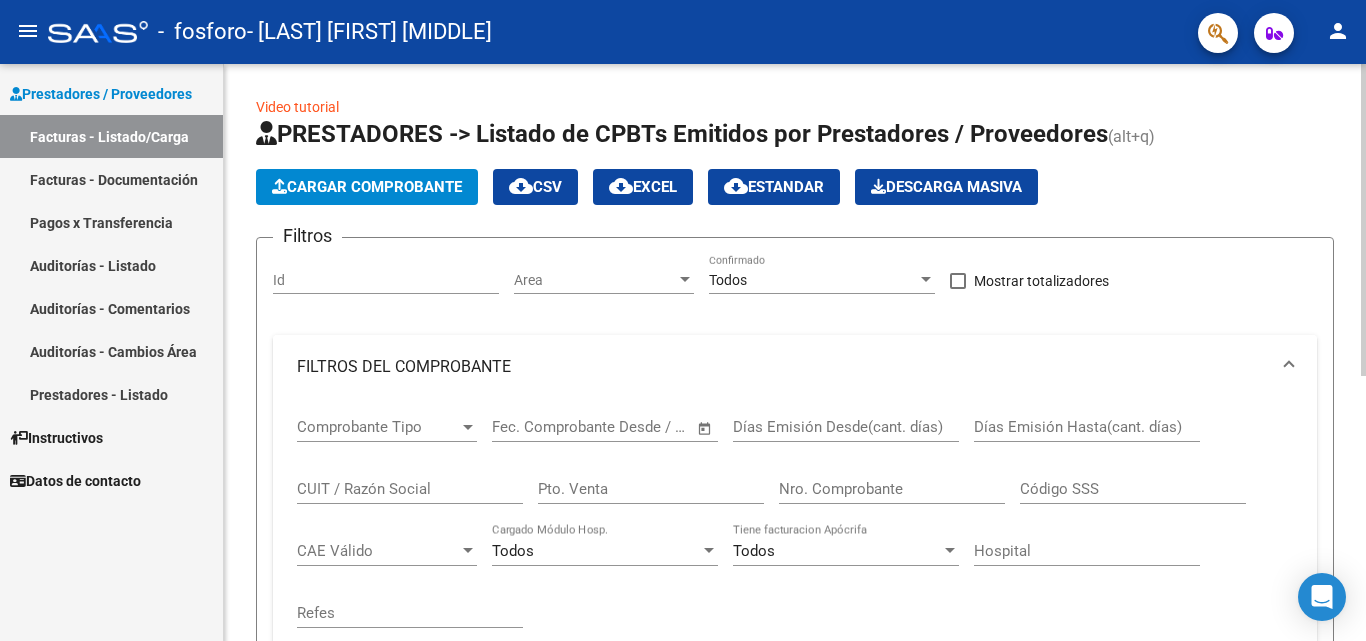click on "FILTROS DEL COMPROBANTE" at bounding box center [783, 367] 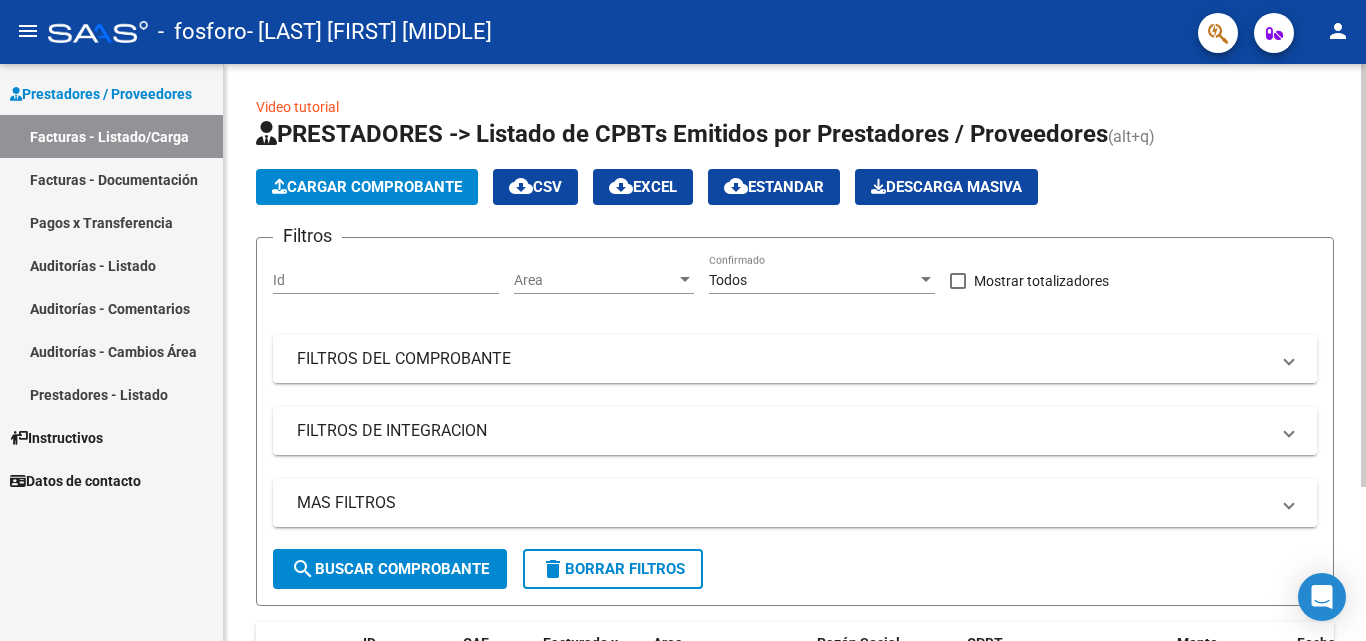 click on "Cargar Comprobante" 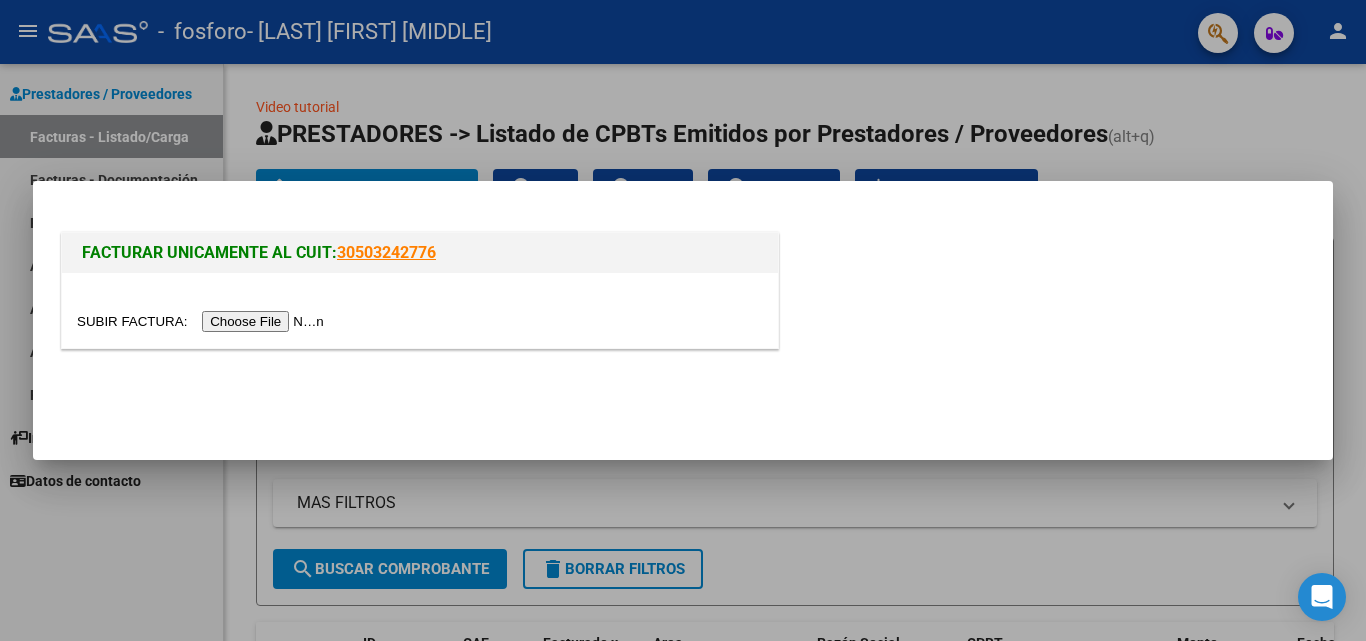 click at bounding box center (683, 320) 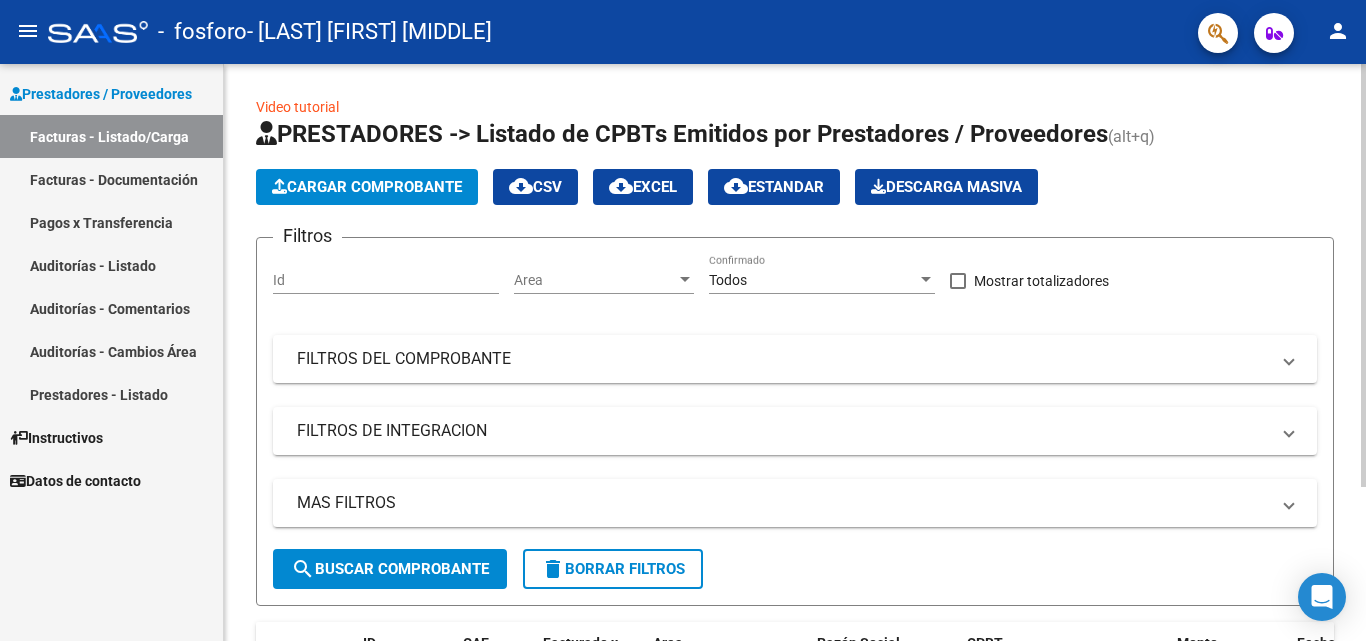 click on "Cargar Comprobante" 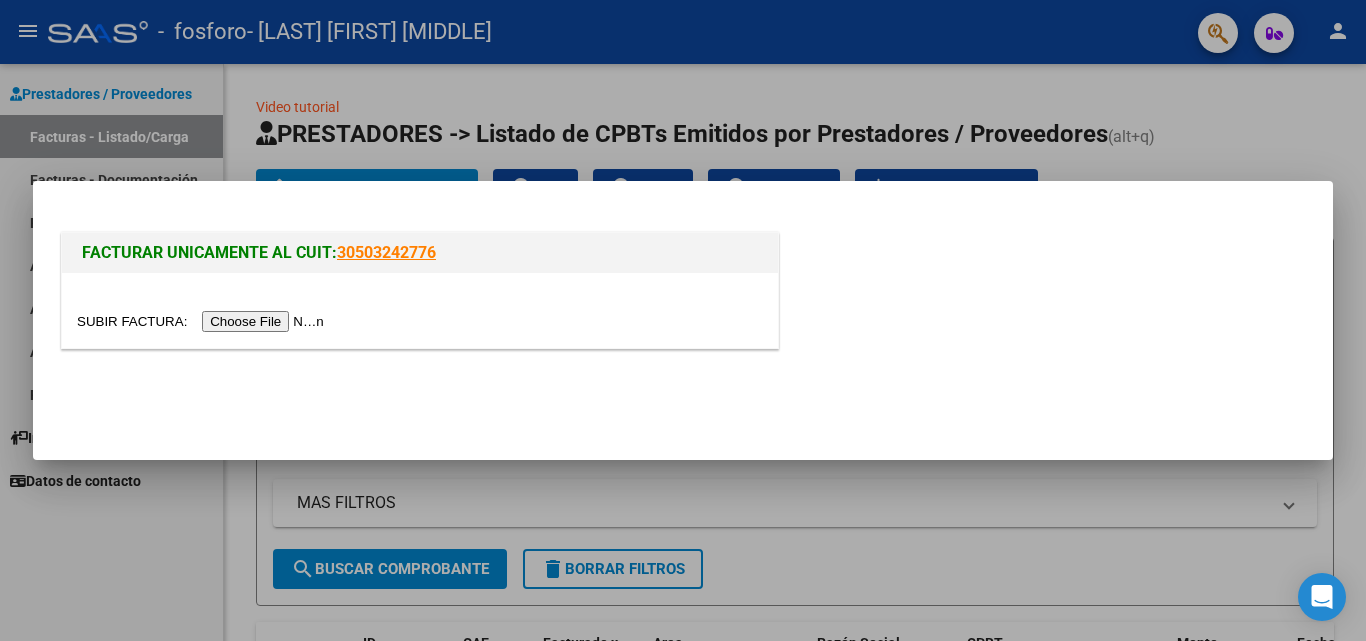 click at bounding box center (203, 321) 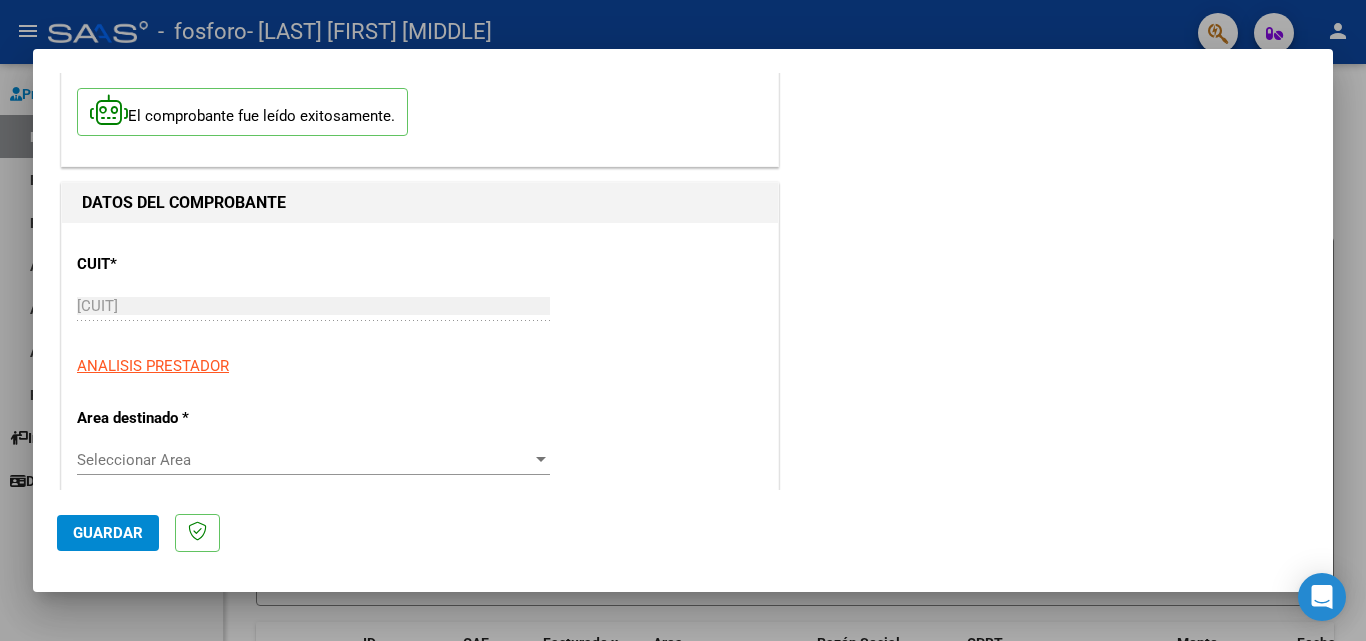 scroll, scrollTop: 300, scrollLeft: 0, axis: vertical 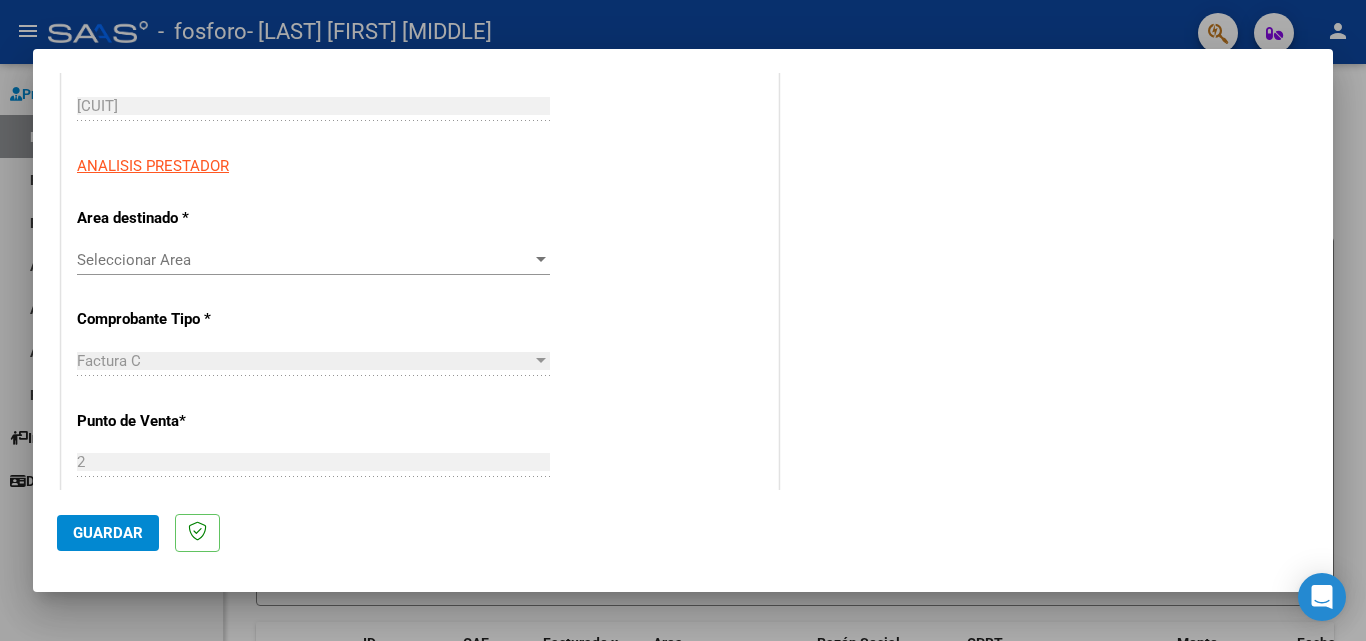 click on "Seleccionar Area Seleccionar Area" at bounding box center [313, 260] 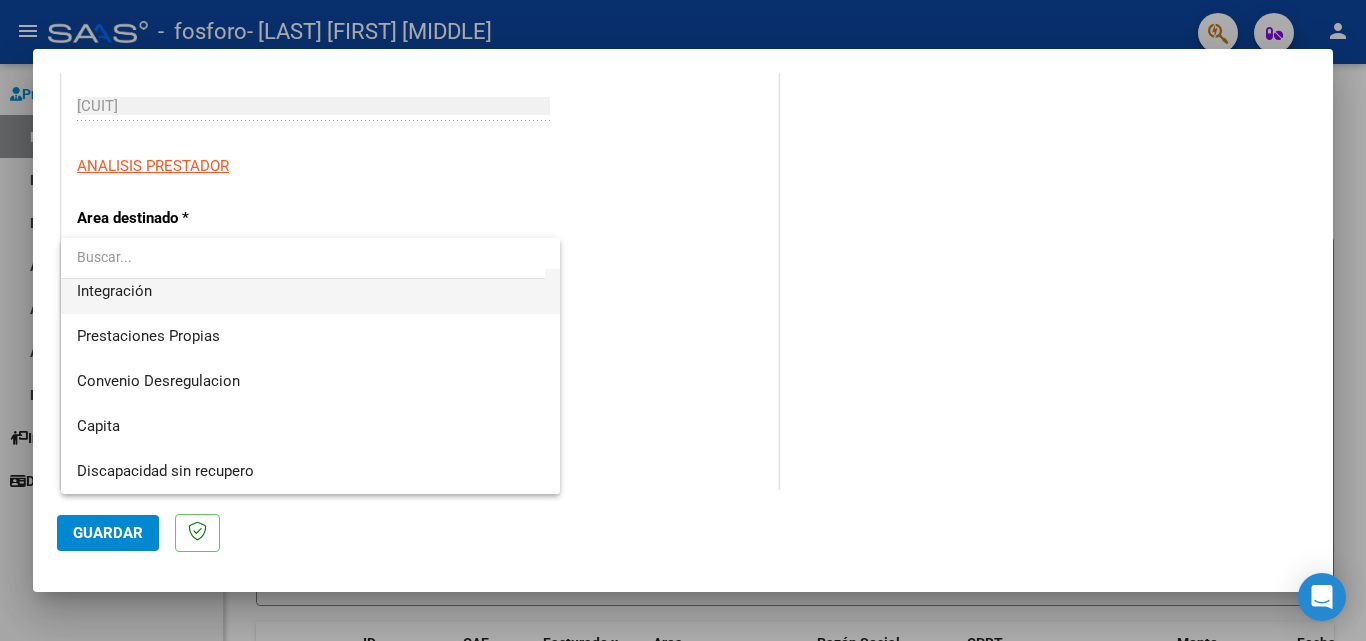 scroll, scrollTop: 0, scrollLeft: 0, axis: both 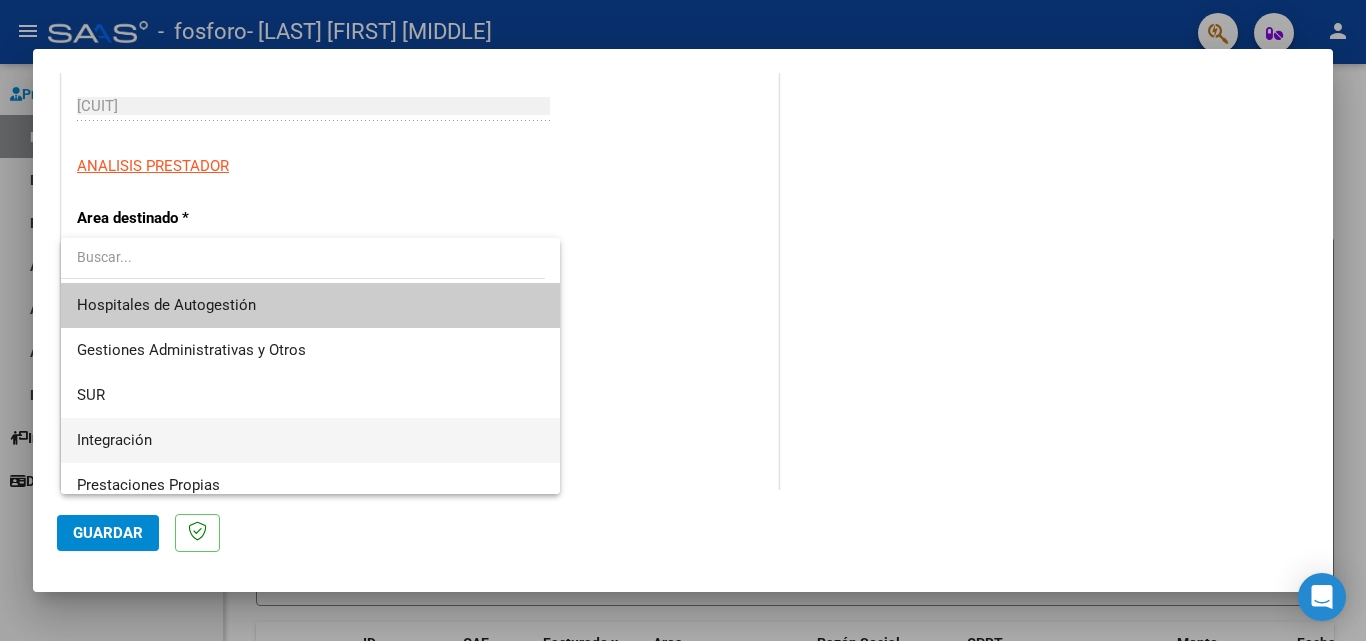 click on "Integración" at bounding box center [310, 440] 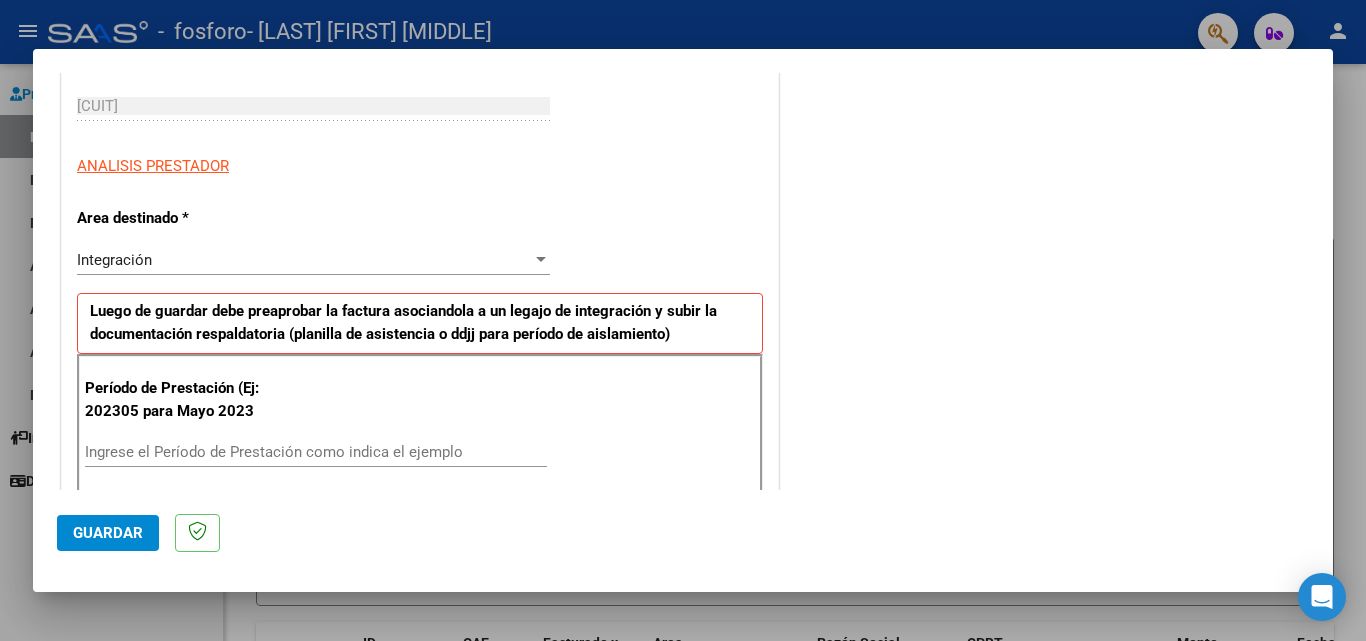 click on "COMENTARIOS Comentarios del Prestador / Gerenciador:" at bounding box center [1046, 645] 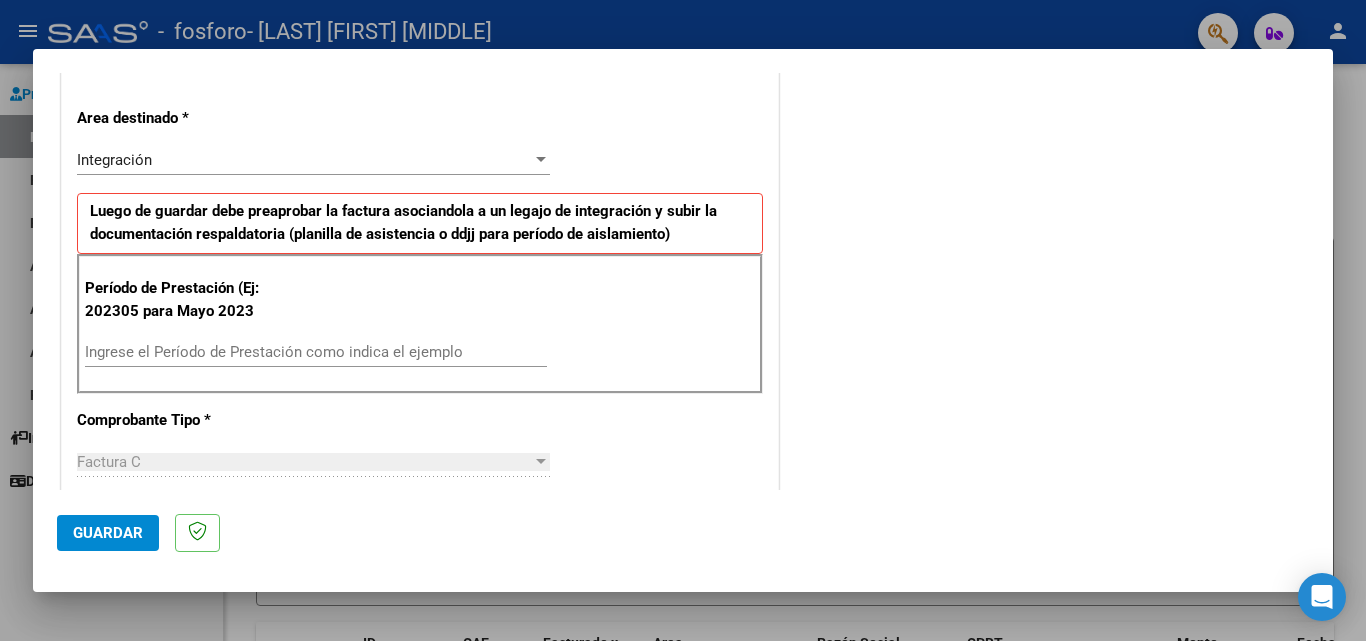click on "Ingrese el Período de Prestación como indica el ejemplo" at bounding box center [316, 352] 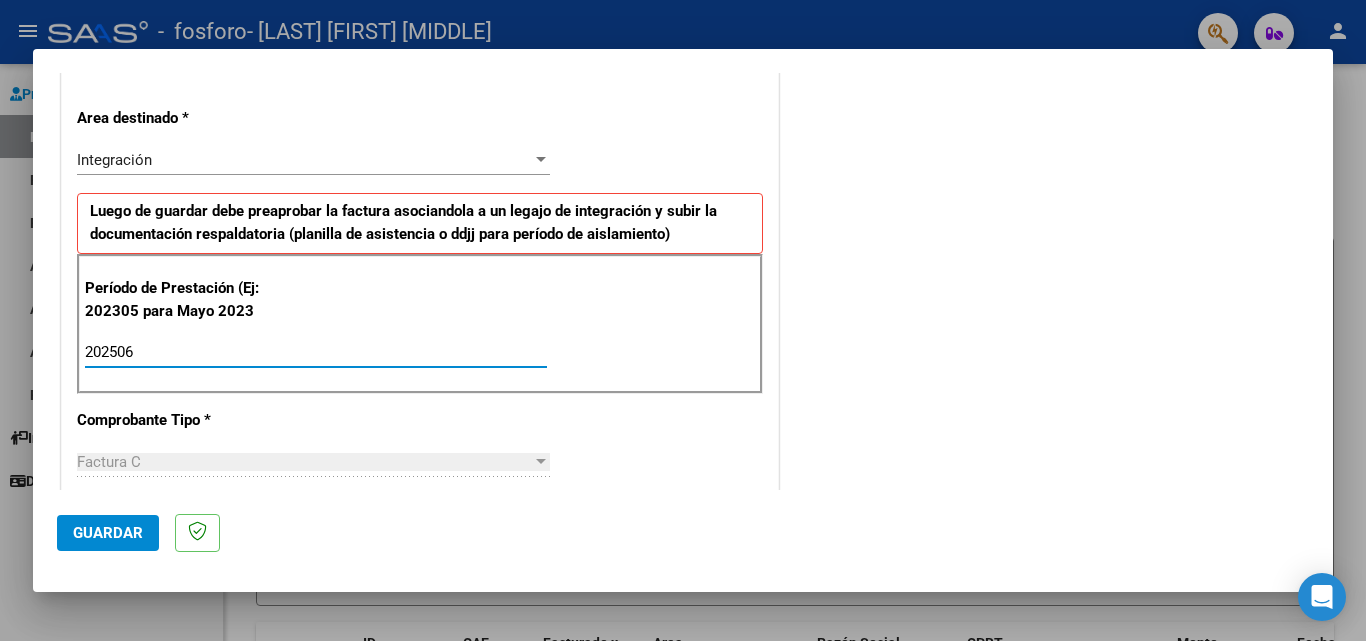 type on "202506" 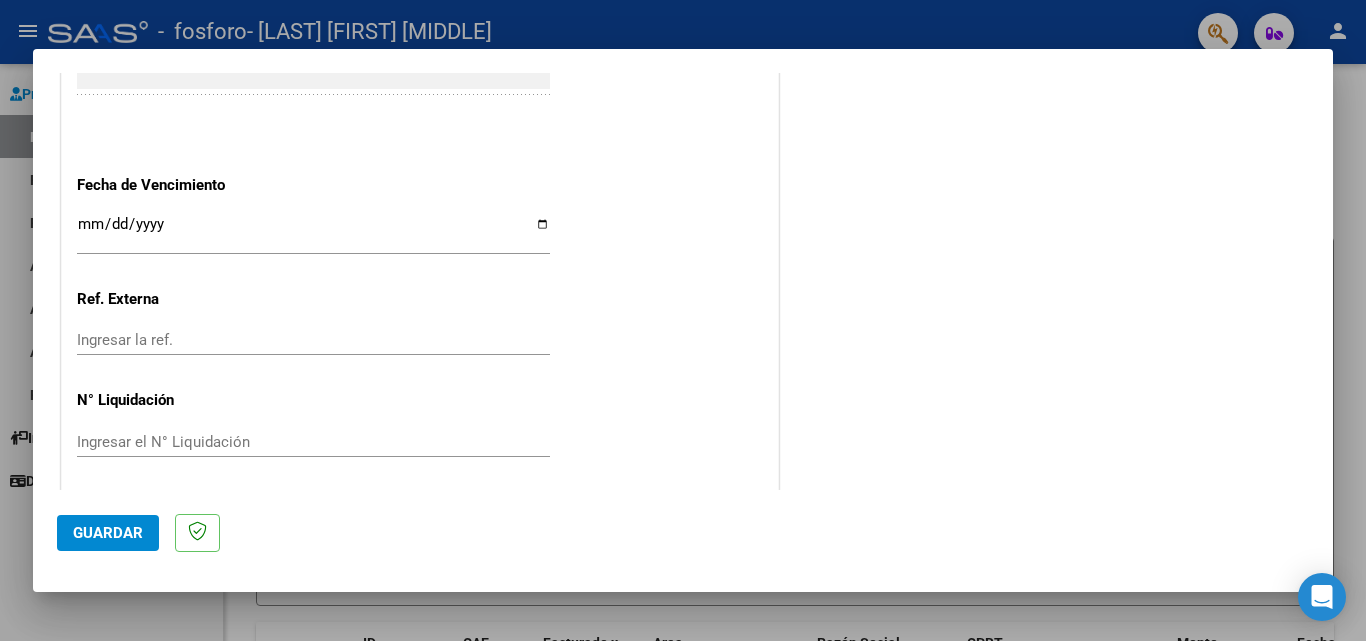scroll, scrollTop: 1305, scrollLeft: 0, axis: vertical 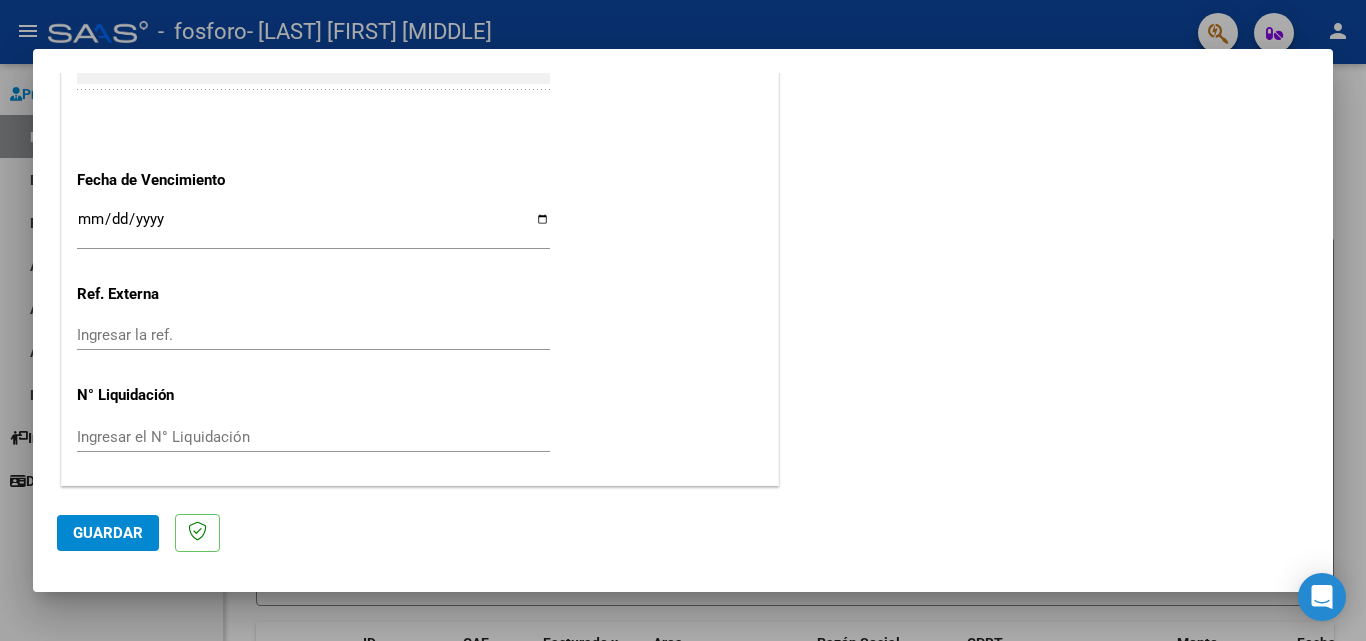 click on "Ingresar el N° Liquidación" 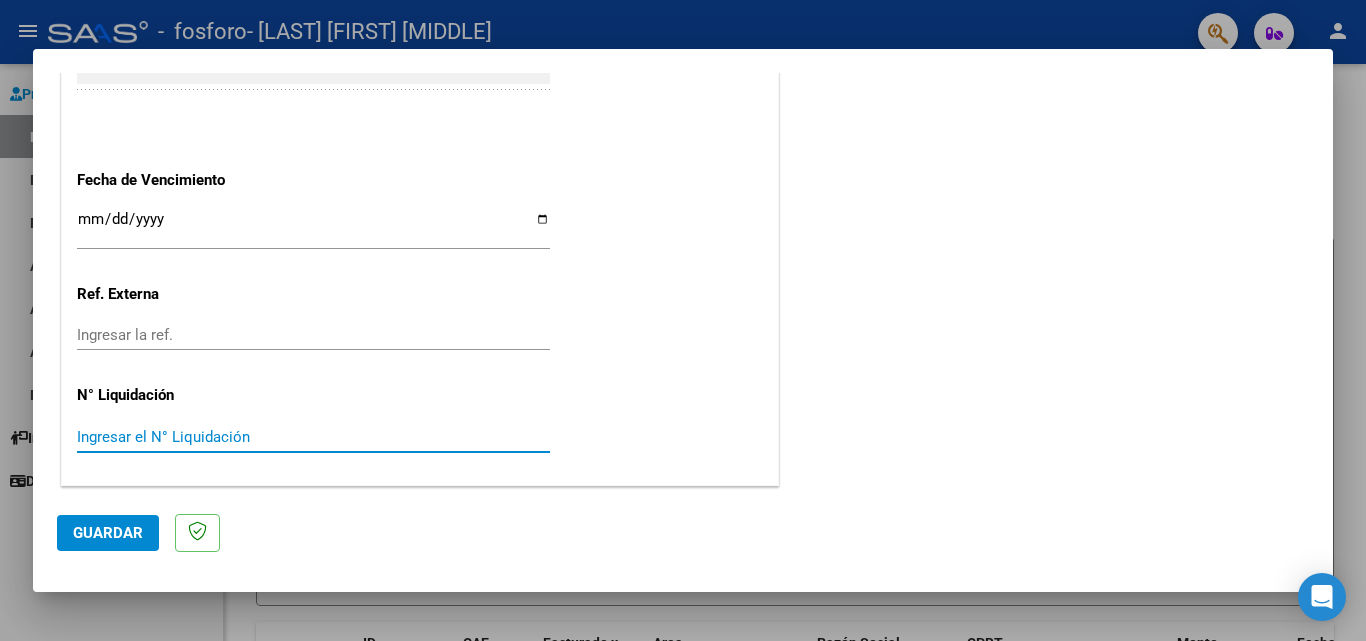 click on "Ingresar el N° Liquidación" at bounding box center [313, 437] 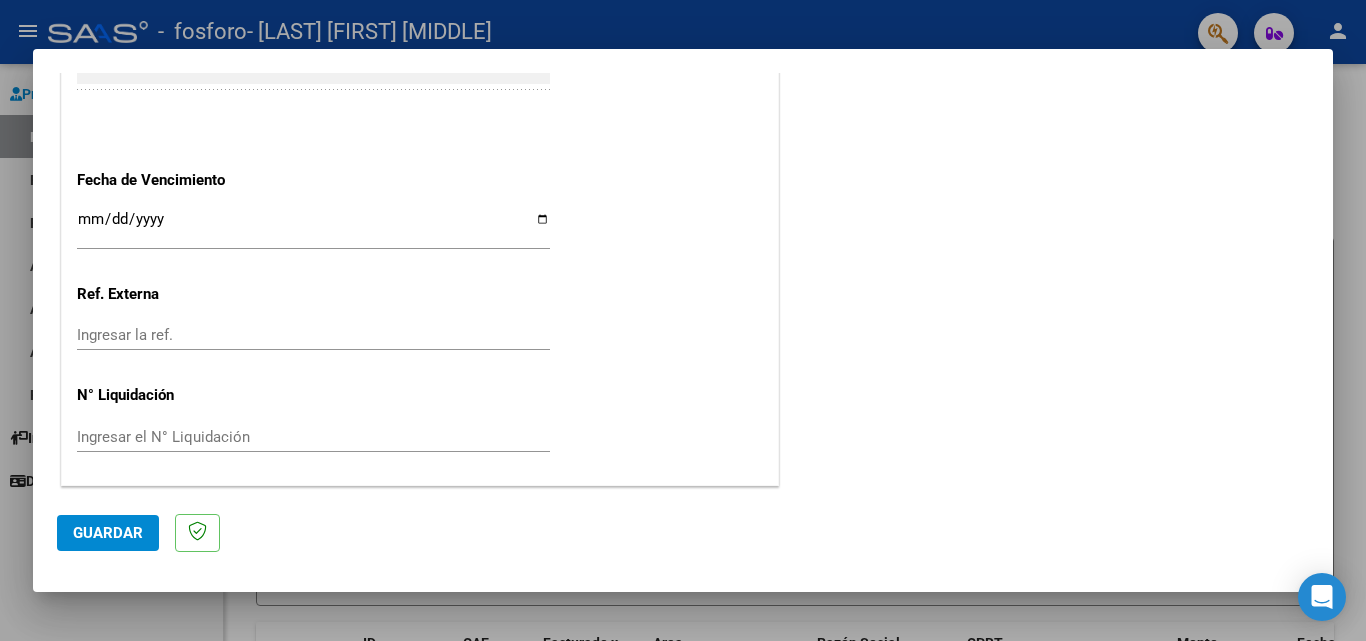 click on "CUIT  *   [CUIT] Ingresar CUIT  ANALISIS PRESTADOR  Area destinado * Integración Seleccionar Area Luego de guardar debe preaprobar la factura asociandola a un legajo de integración y subir la documentación respaldatoria (planilla de asistencia o ddjj para período de aislamiento)  Período de Prestación (Ej: 202305 para Mayo 2023    [YEAR][MONTH] Ingrese el Período de Prestación como indica el ejemplo   Comprobante Tipo * Factura C Seleccionar Tipo Punto de Venta  *   [NUMBER] Ingresar el Nro.  Número  *   [NUMBER] Ingresar el Nro.  Monto  *   $ 98.964,88 Ingresar el monto  Fecha del Cpbt.  *   [DATE] Ingresar la fecha  CAE / CAEA (no ingrese CAI)    [CAE] Ingresar el CAE o CAEA (no ingrese CAI)  Fecha de Vencimiento    Ingresar la fecha  Ref. Externa    Ingresar la ref.  N° Liquidación    Ingresar el N° Liquidación" at bounding box center (420, -249) 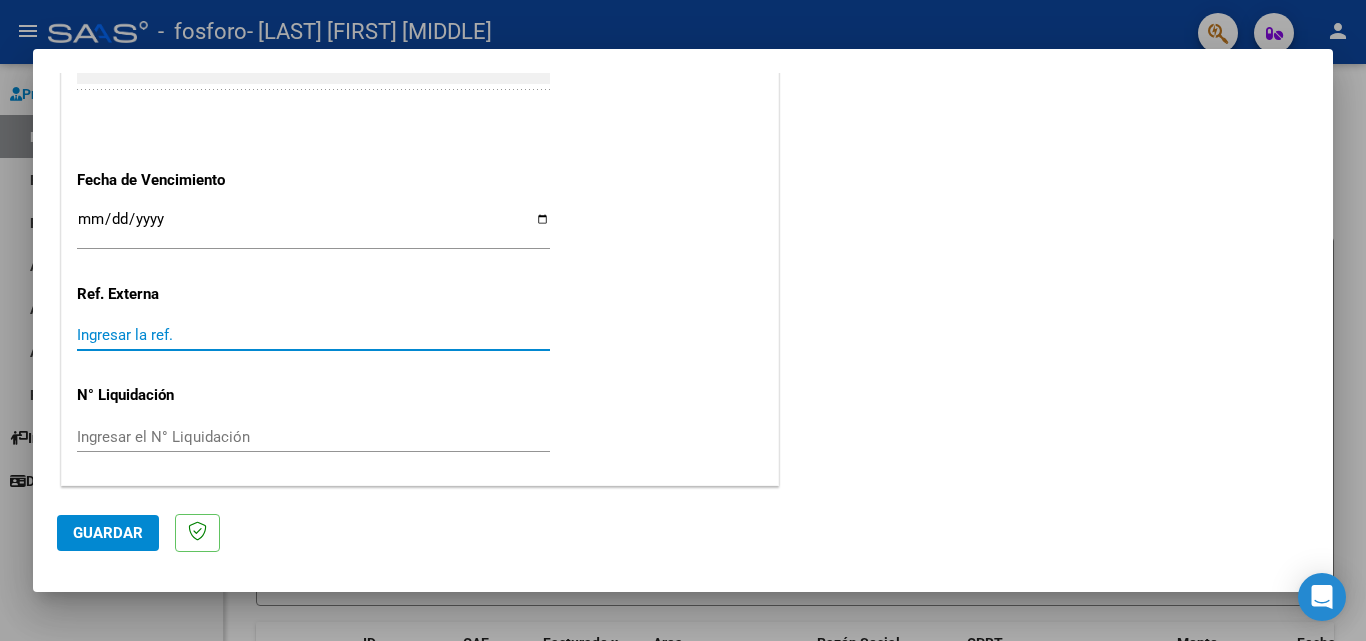 click on "Ingresar la ref." at bounding box center (313, 335) 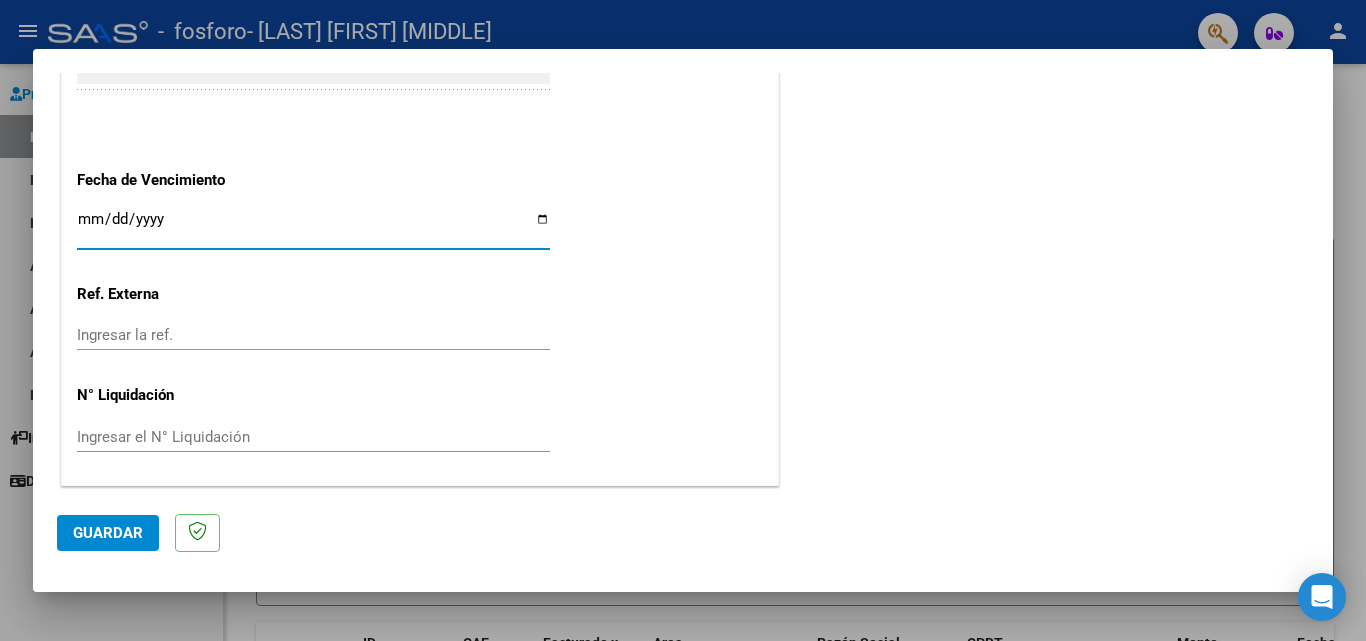 click on "Fecha de Vencimiento" at bounding box center [180, 395] 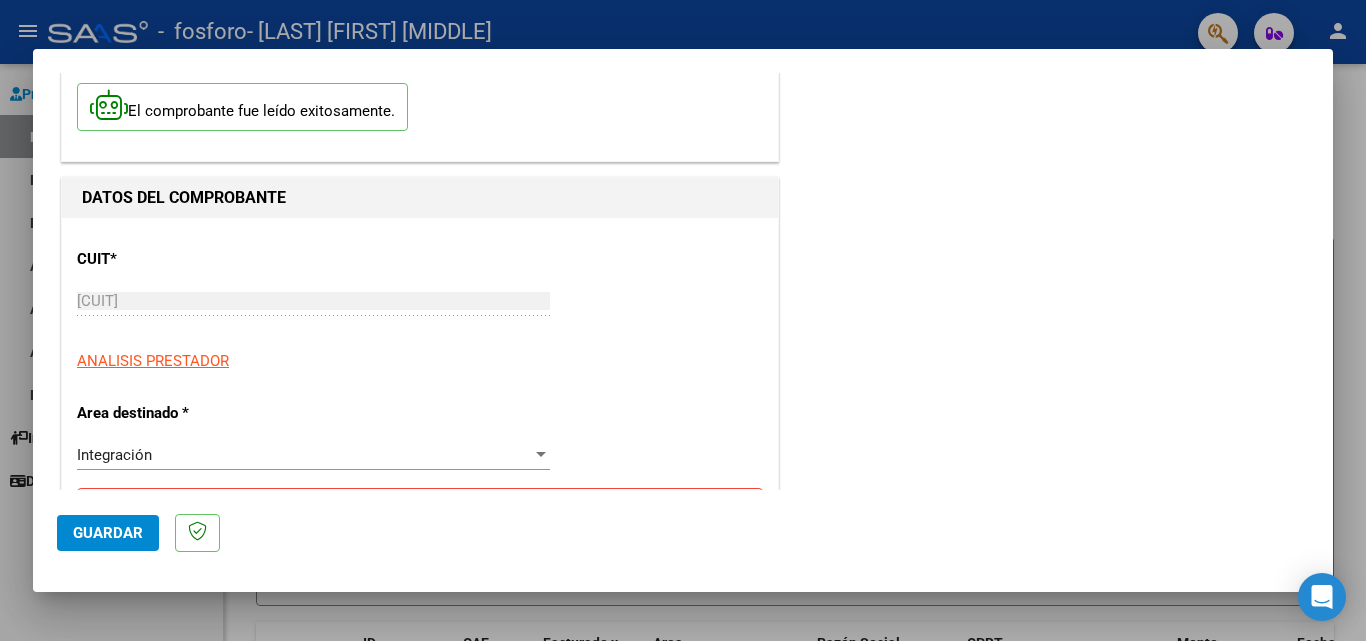 scroll, scrollTop: 405, scrollLeft: 0, axis: vertical 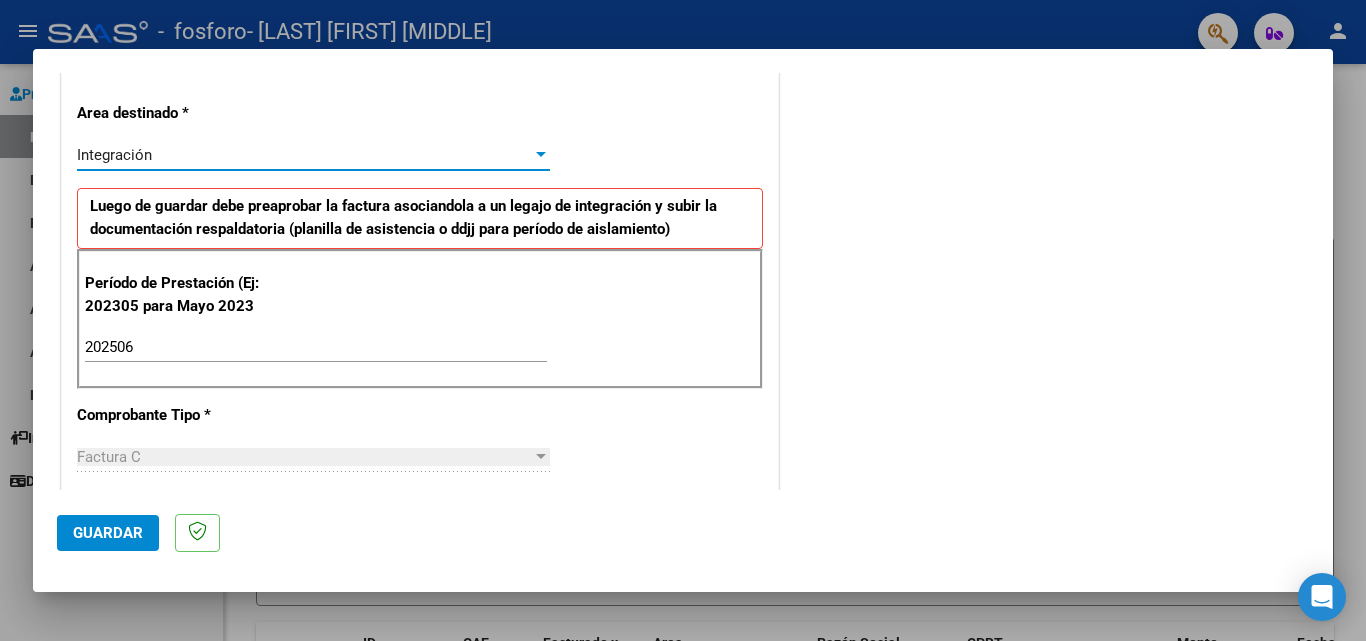 click on "Integración" at bounding box center (304, 155) 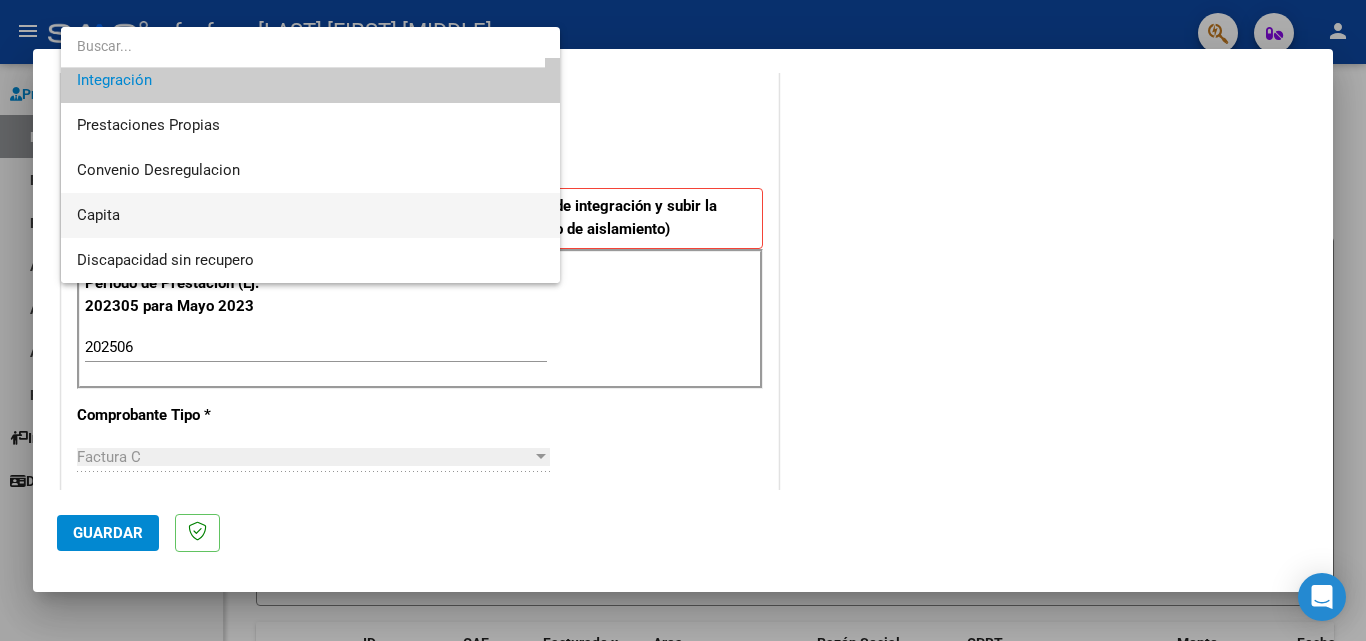 scroll, scrollTop: 0, scrollLeft: 0, axis: both 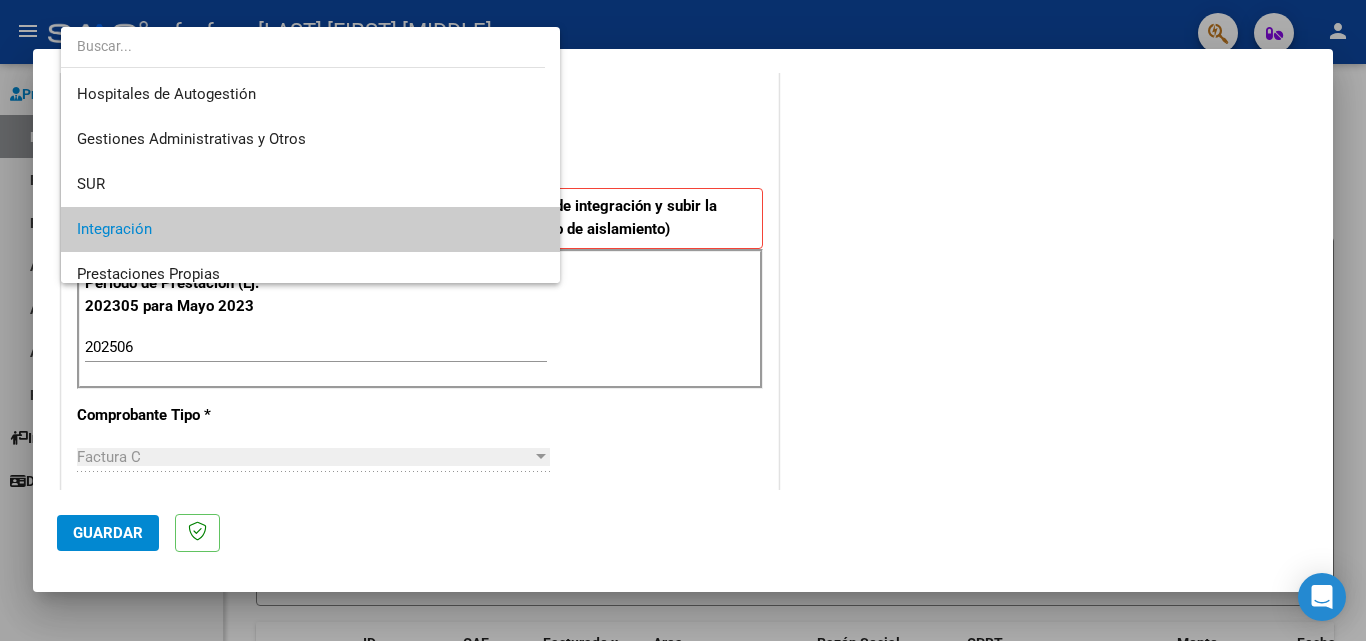 click at bounding box center (683, 320) 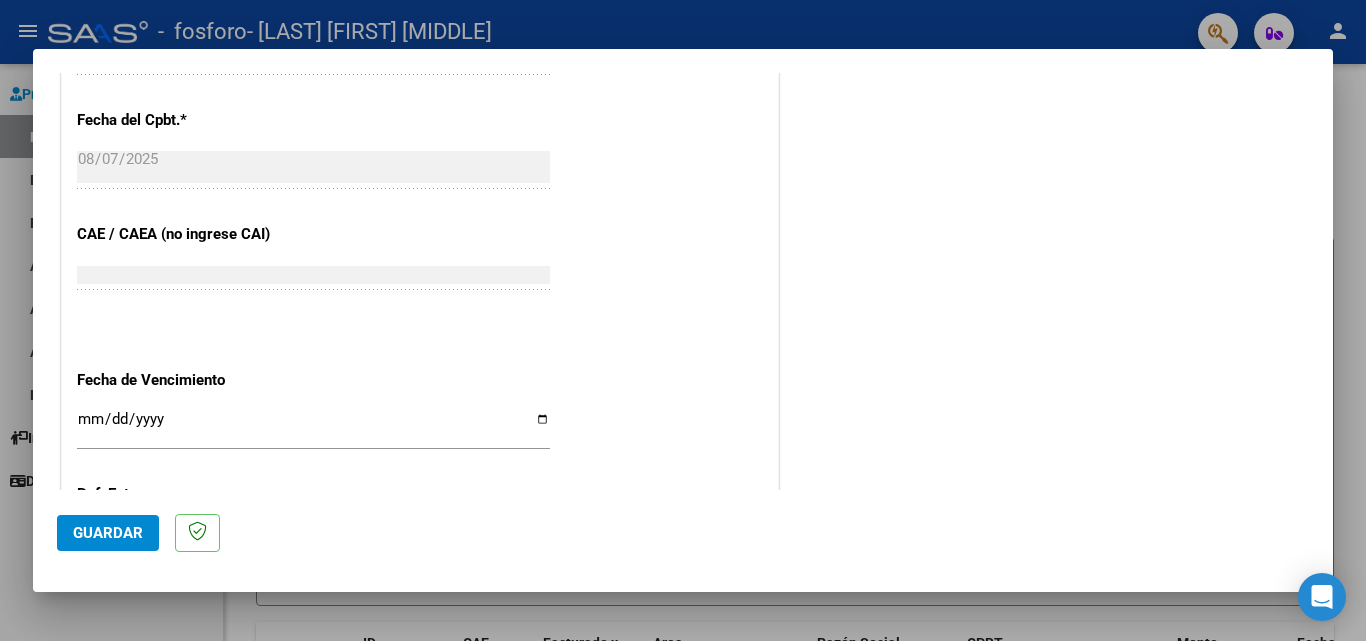 scroll, scrollTop: 1305, scrollLeft: 0, axis: vertical 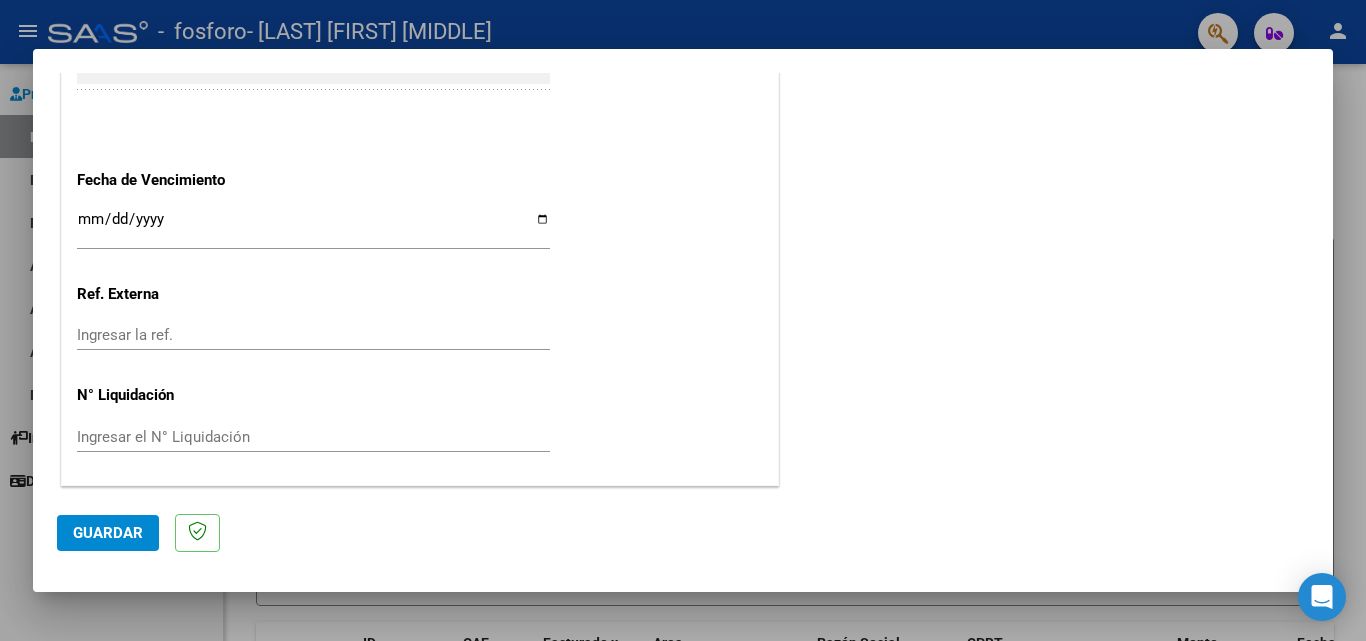 click on "COMENTARIOS Comentarios del Prestador / Gerenciador:" at bounding box center [1046, -360] 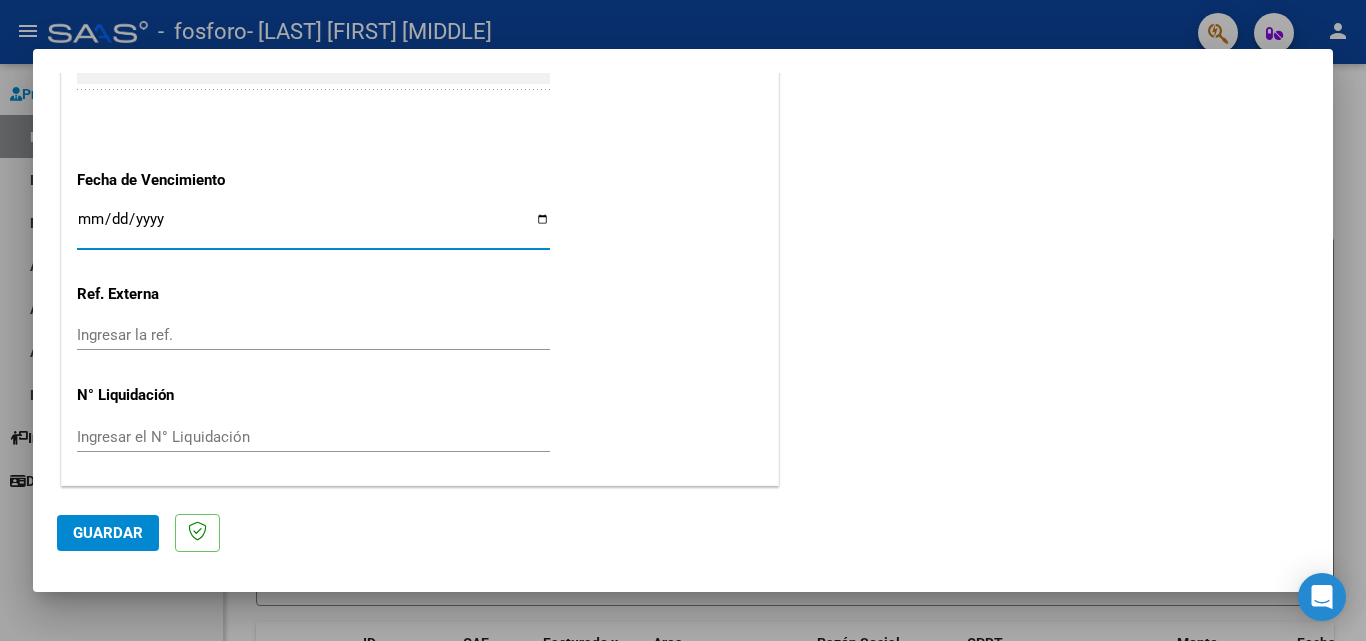 click on "Ingresar la fecha" at bounding box center [313, 227] 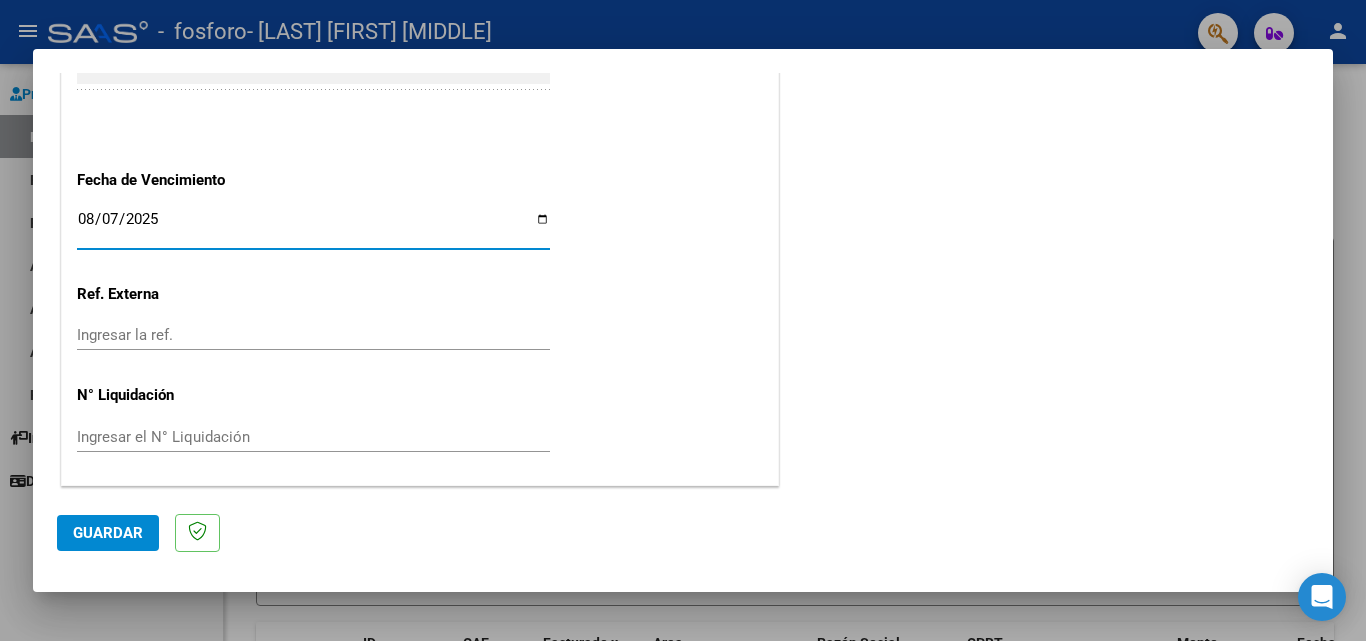 type on "2025-08-07" 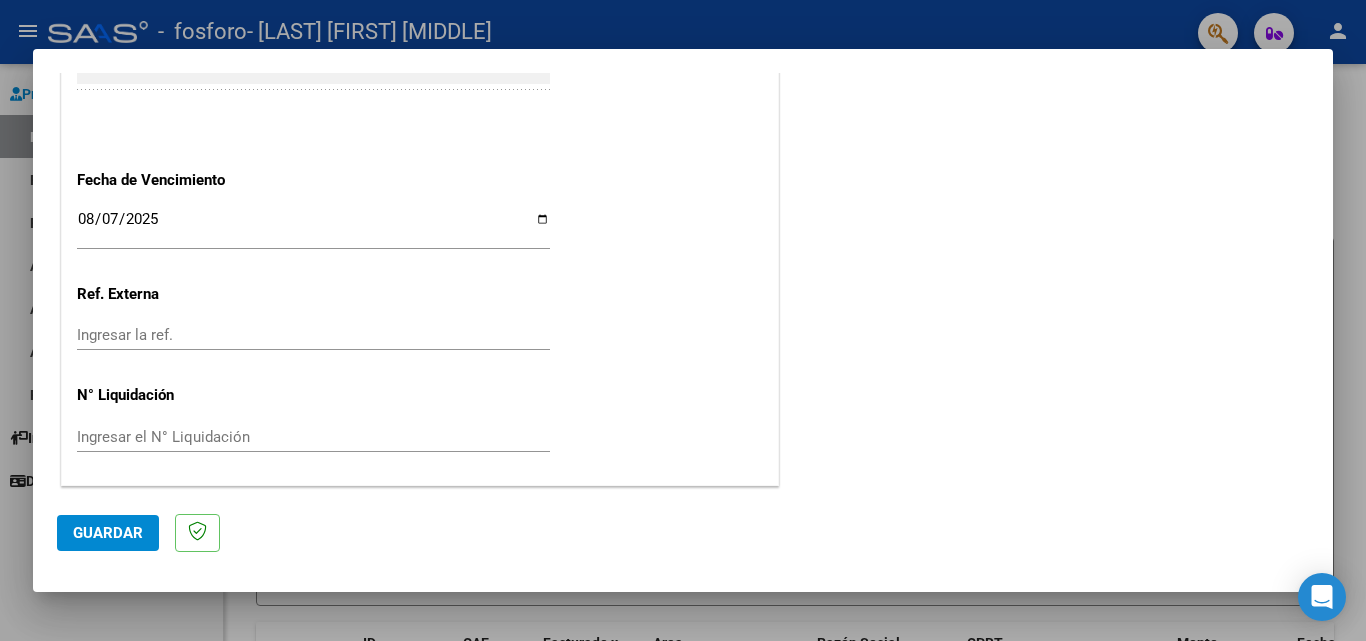 click on "COMENTARIOS Comentarios del Prestador / Gerenciador:" at bounding box center [1046, -360] 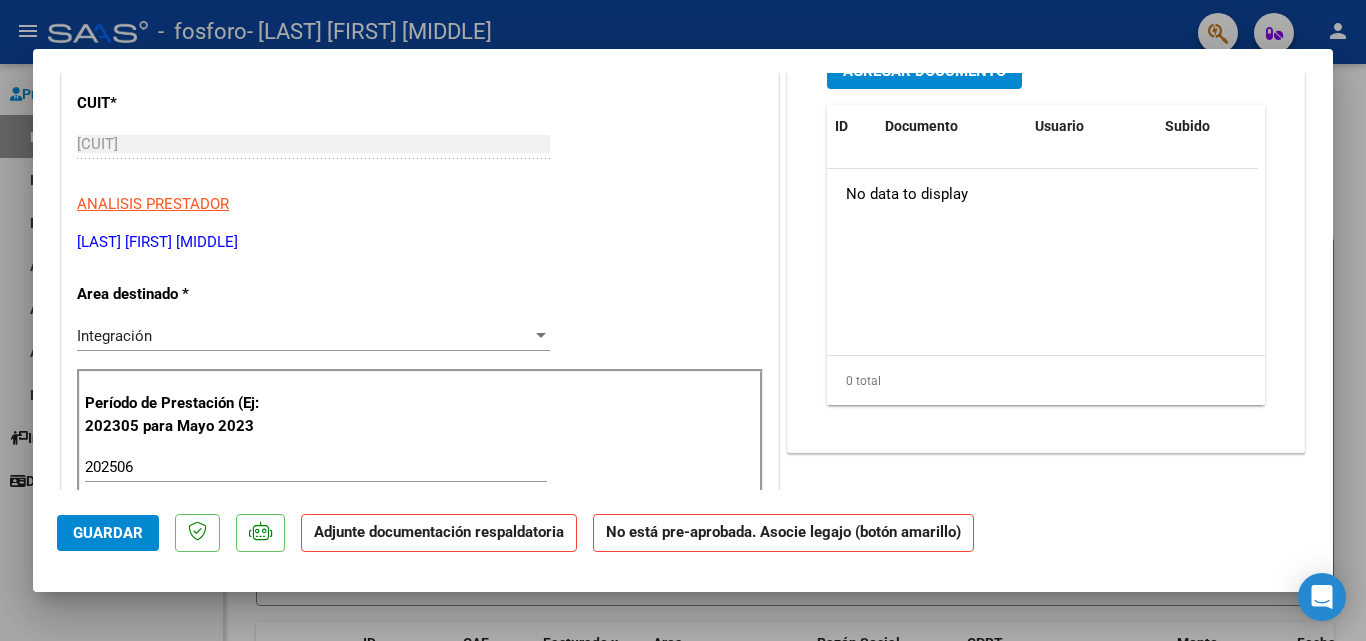 scroll, scrollTop: 100, scrollLeft: 0, axis: vertical 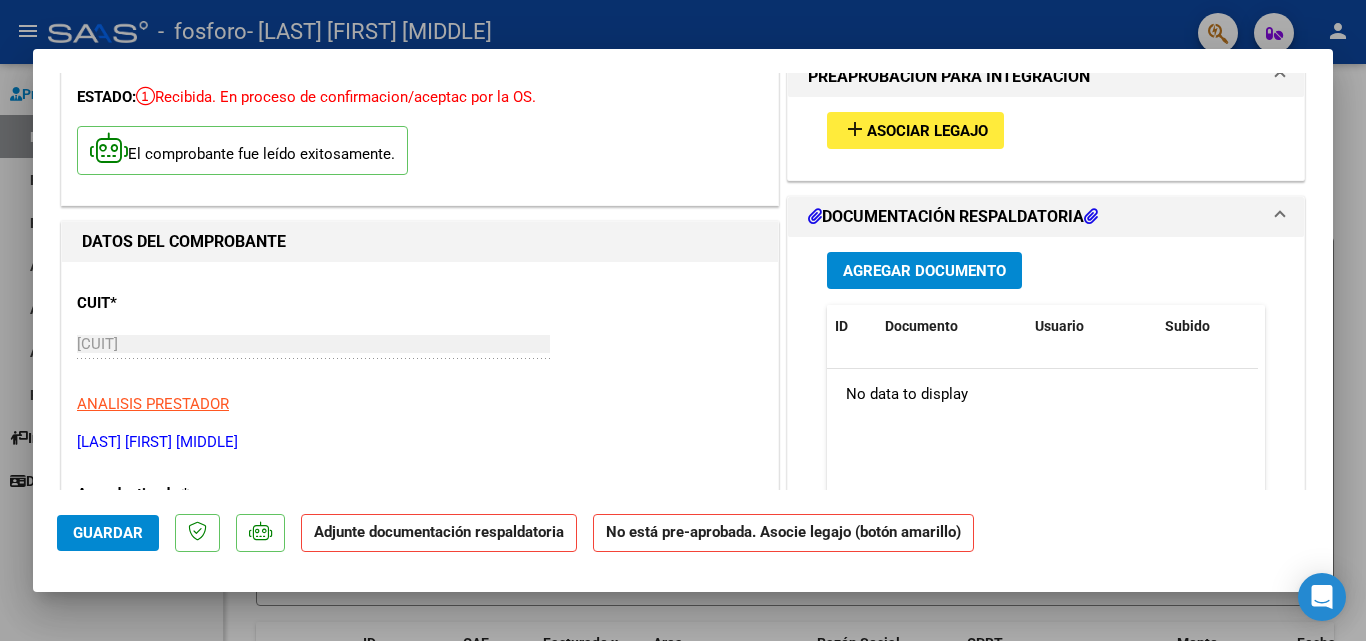 click on "Agregar Documento" at bounding box center [924, 271] 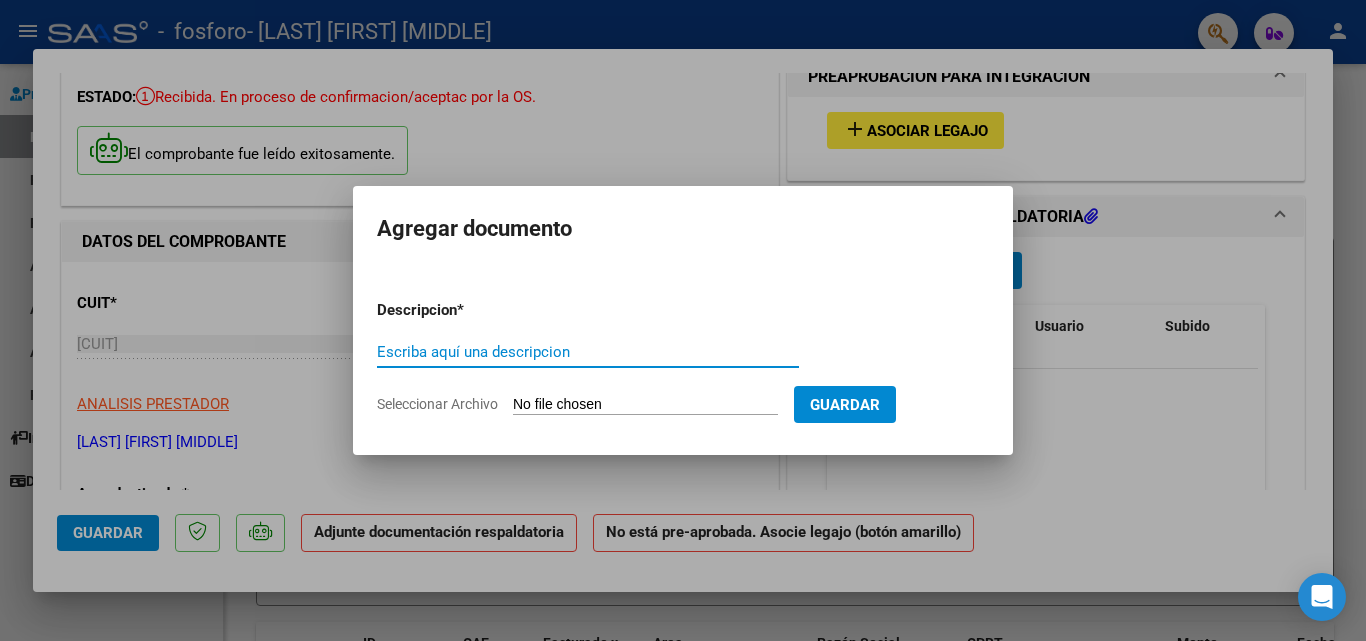 click on "Escriba aquí una descripcion" at bounding box center [588, 352] 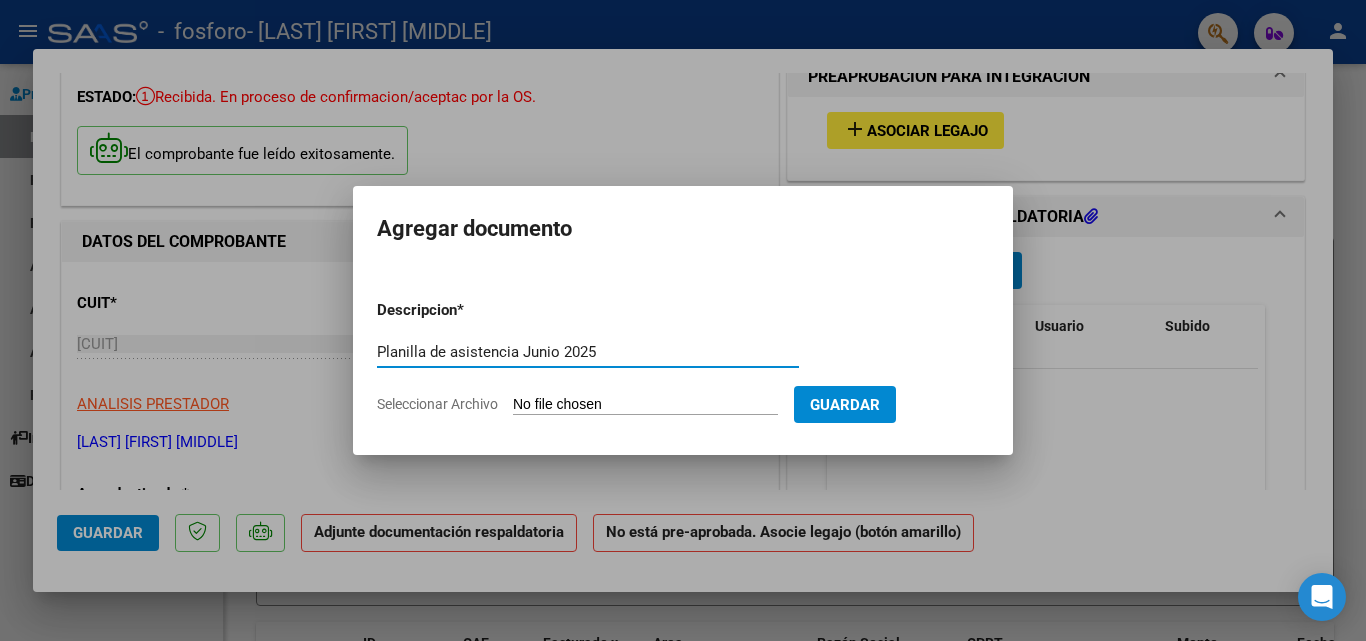 type on "Planilla de asistencia Junio 2025" 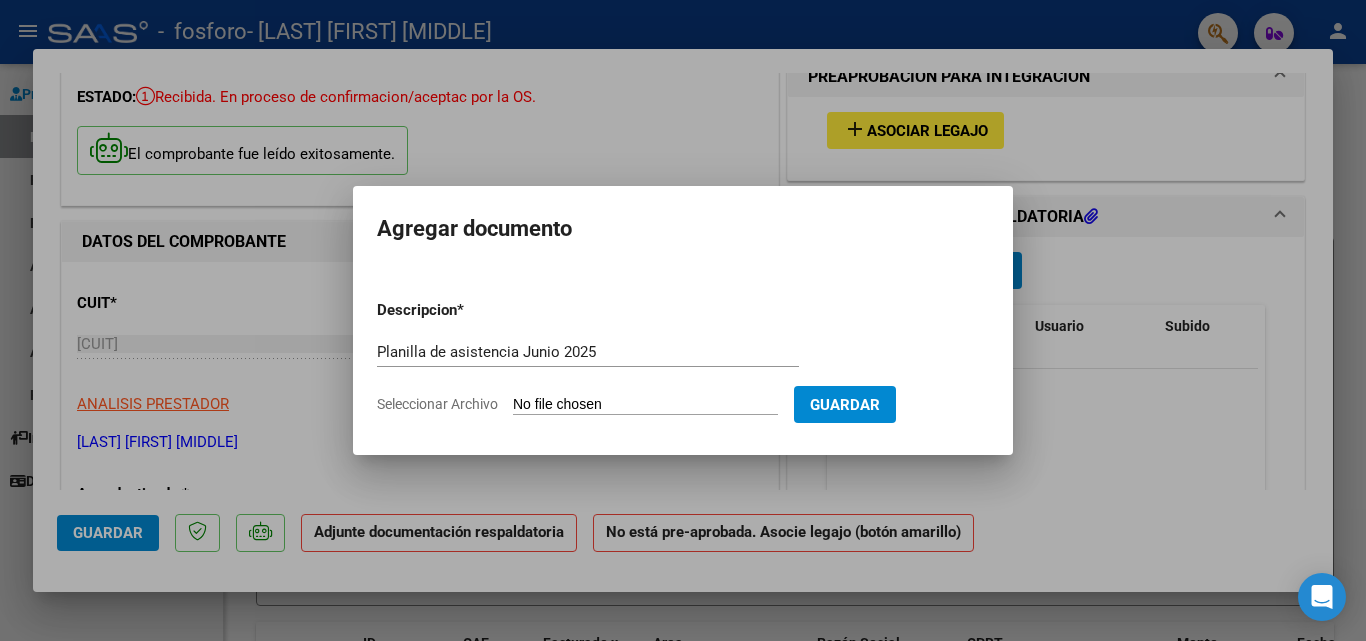 click on "Seleccionar Archivo" at bounding box center [645, 405] 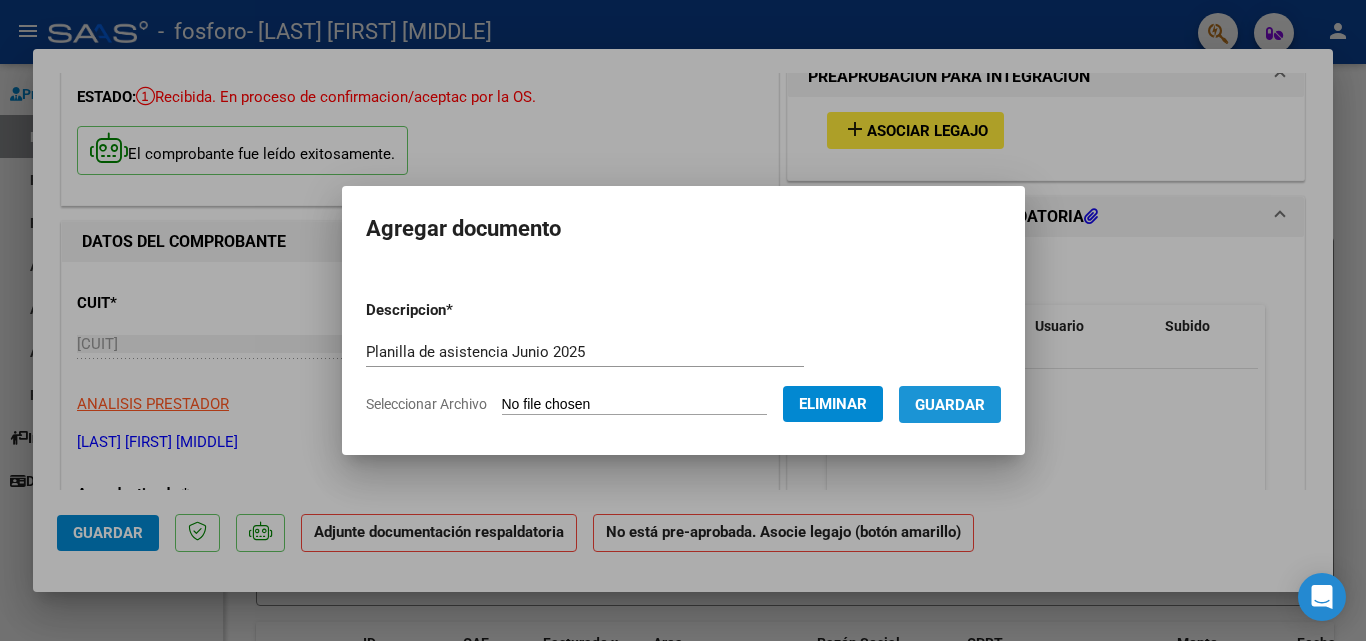 click on "Guardar" at bounding box center [950, 405] 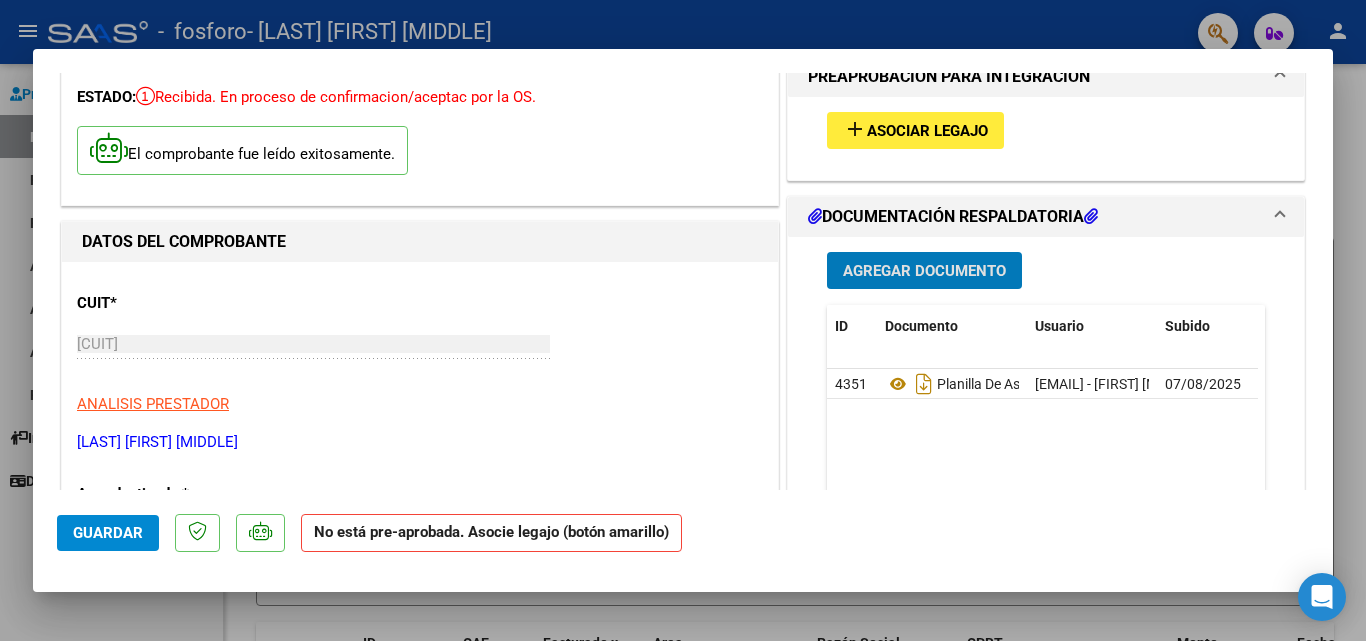scroll, scrollTop: 0, scrollLeft: 0, axis: both 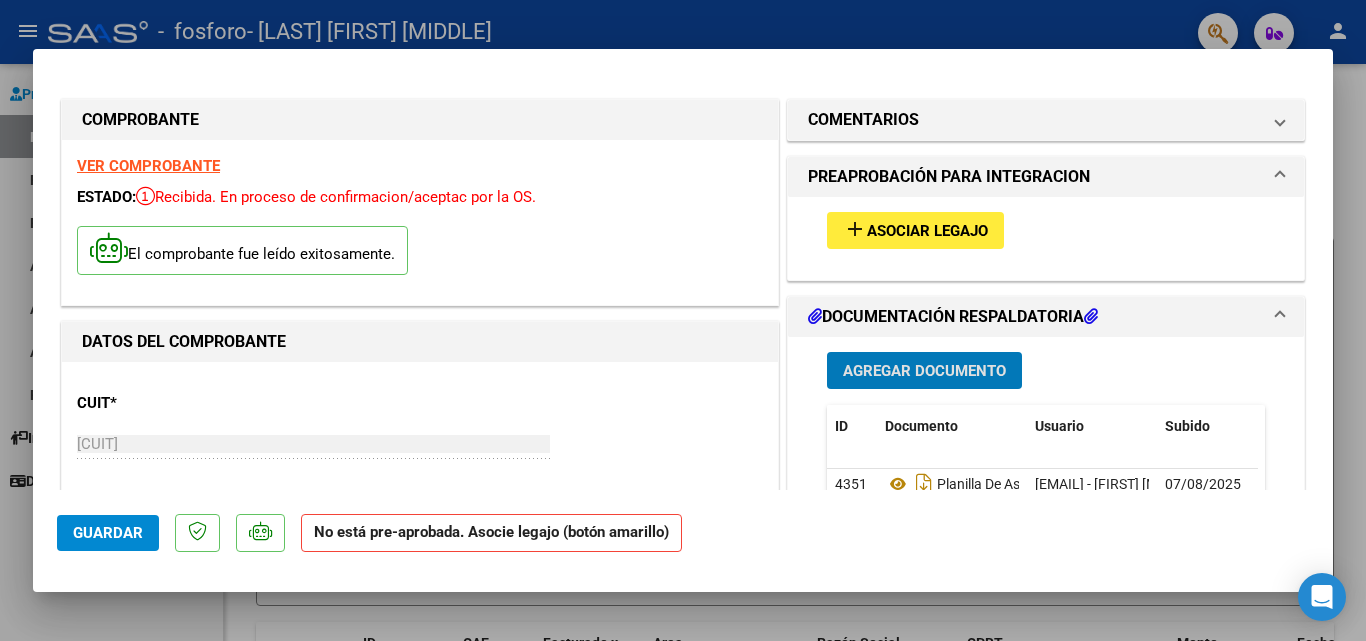 click on "Asociar Legajo" at bounding box center [927, 231] 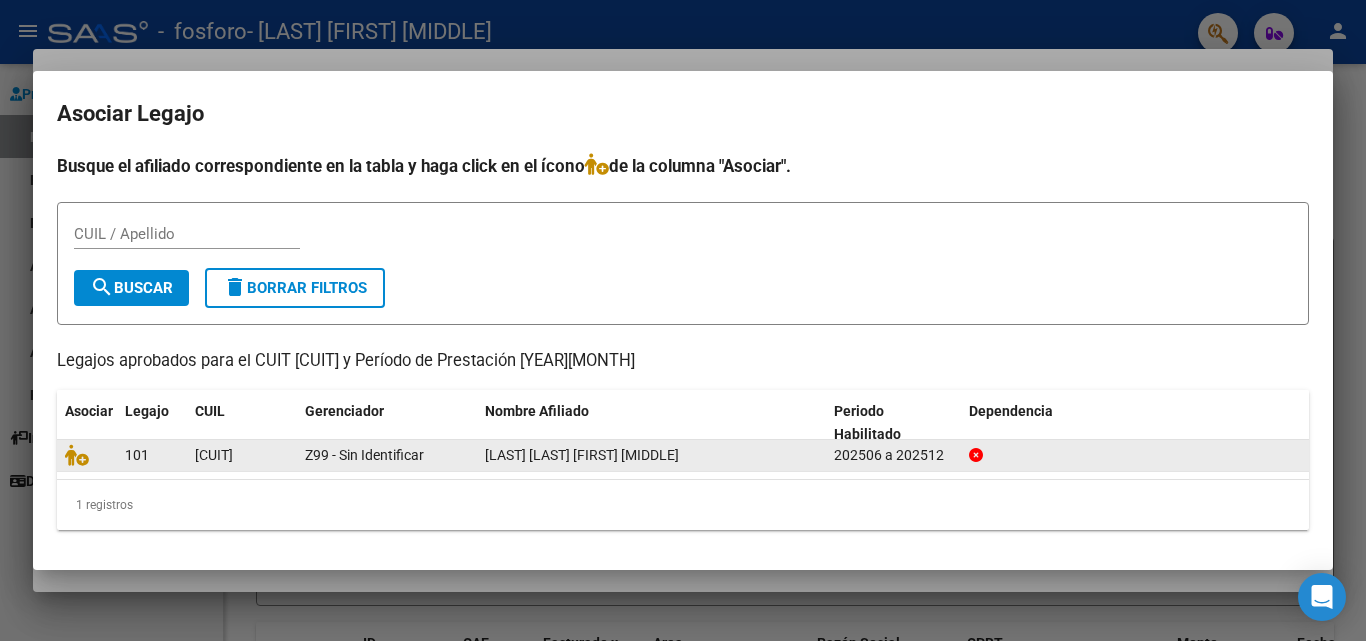 click on "[LAST] [LAST] [FIRST] [MIDDLE]" 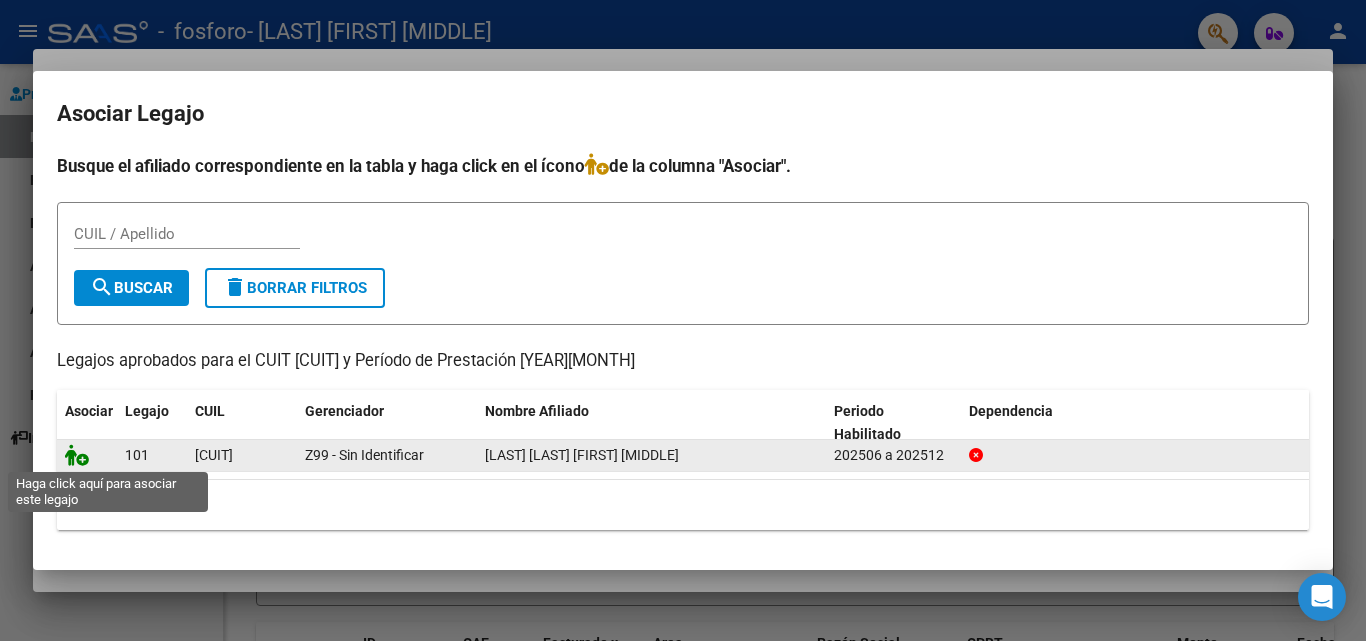 click 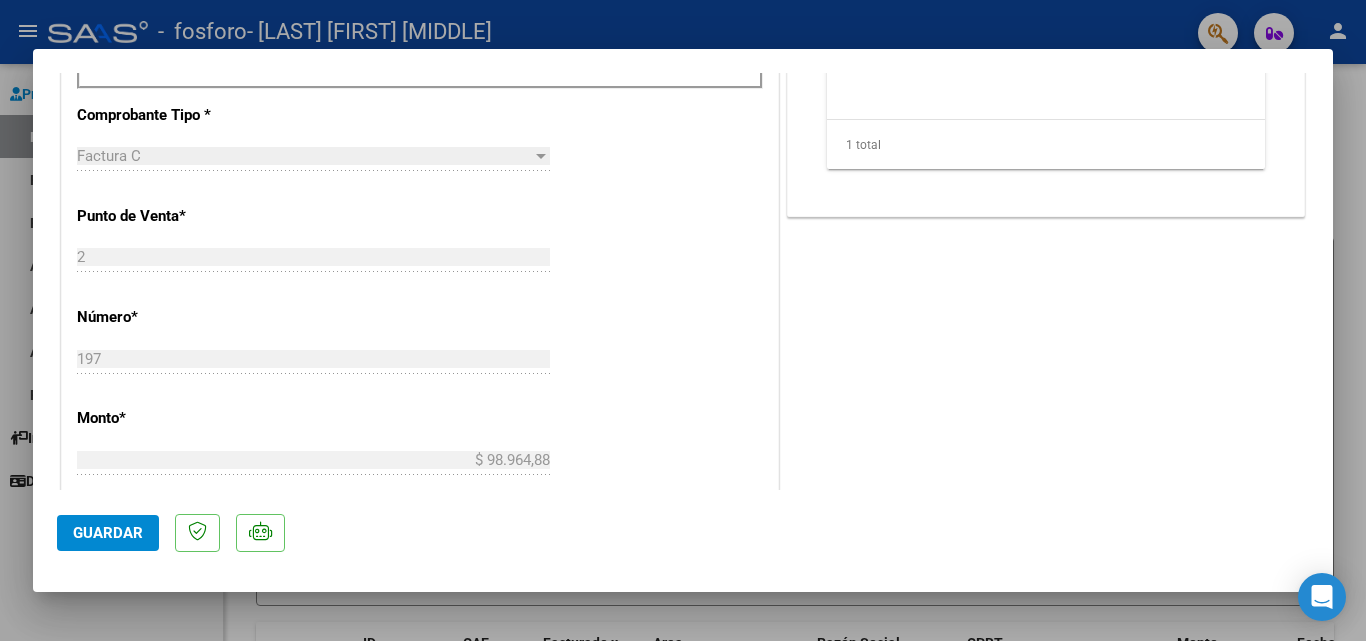 scroll, scrollTop: 173, scrollLeft: 0, axis: vertical 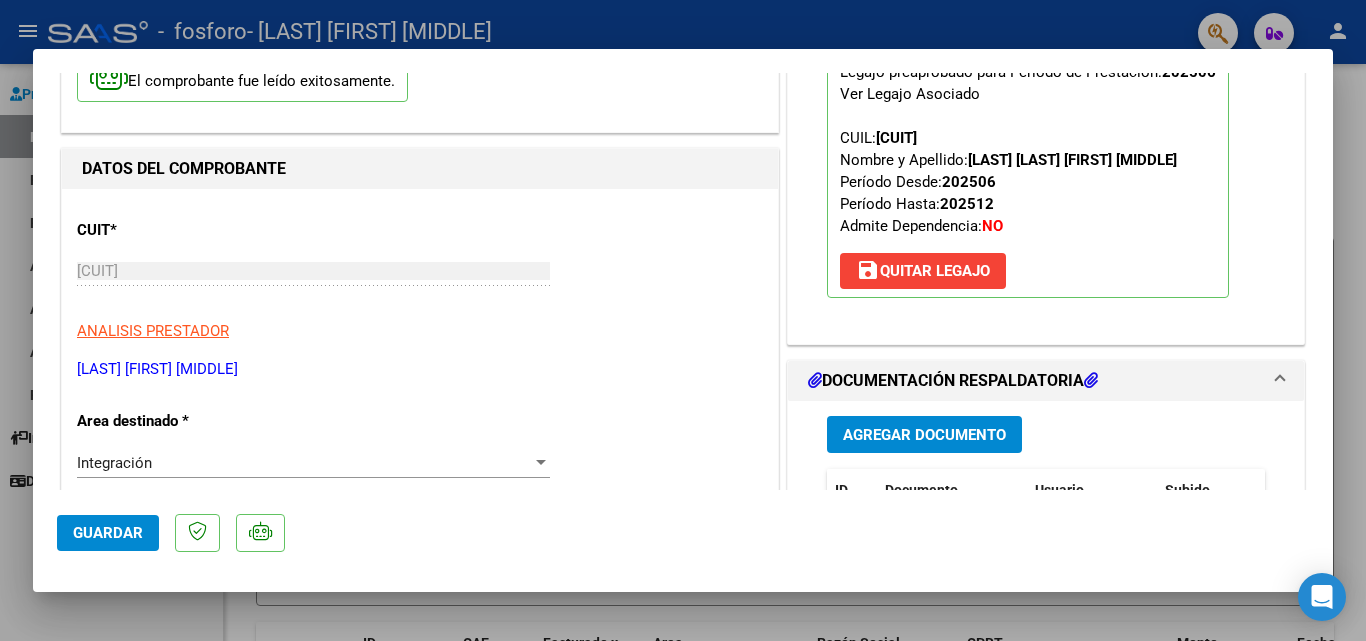 click on "Guardar" 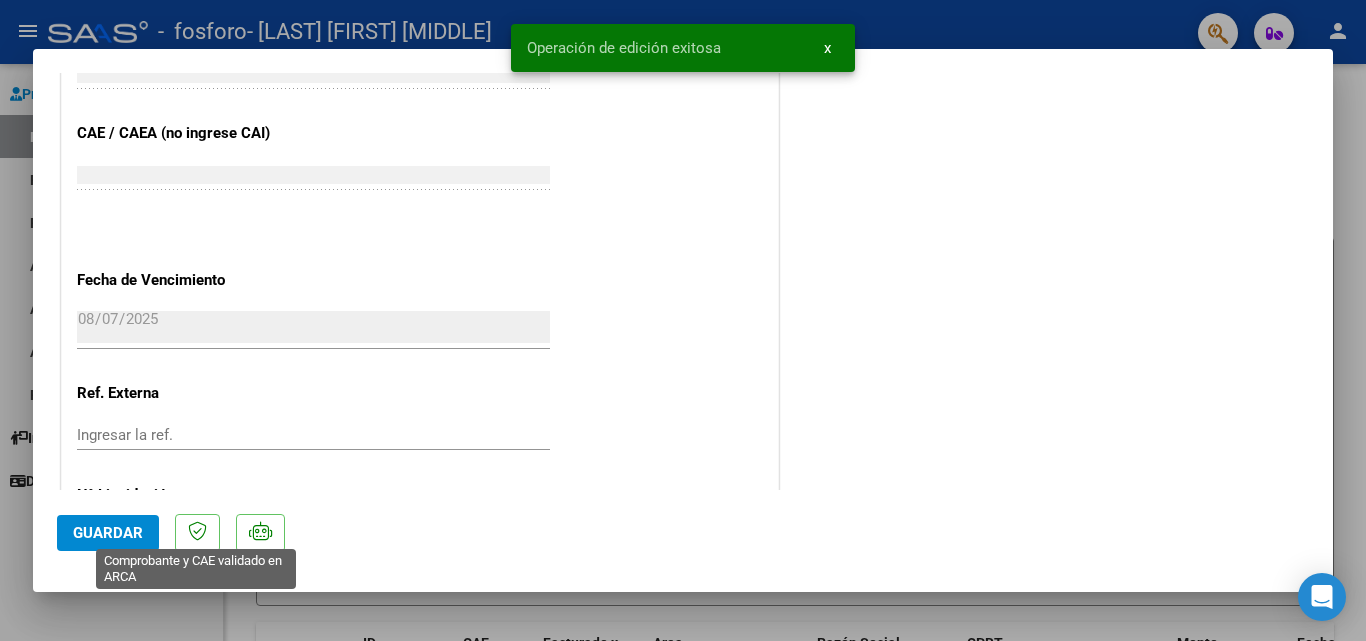 scroll, scrollTop: 1373, scrollLeft: 0, axis: vertical 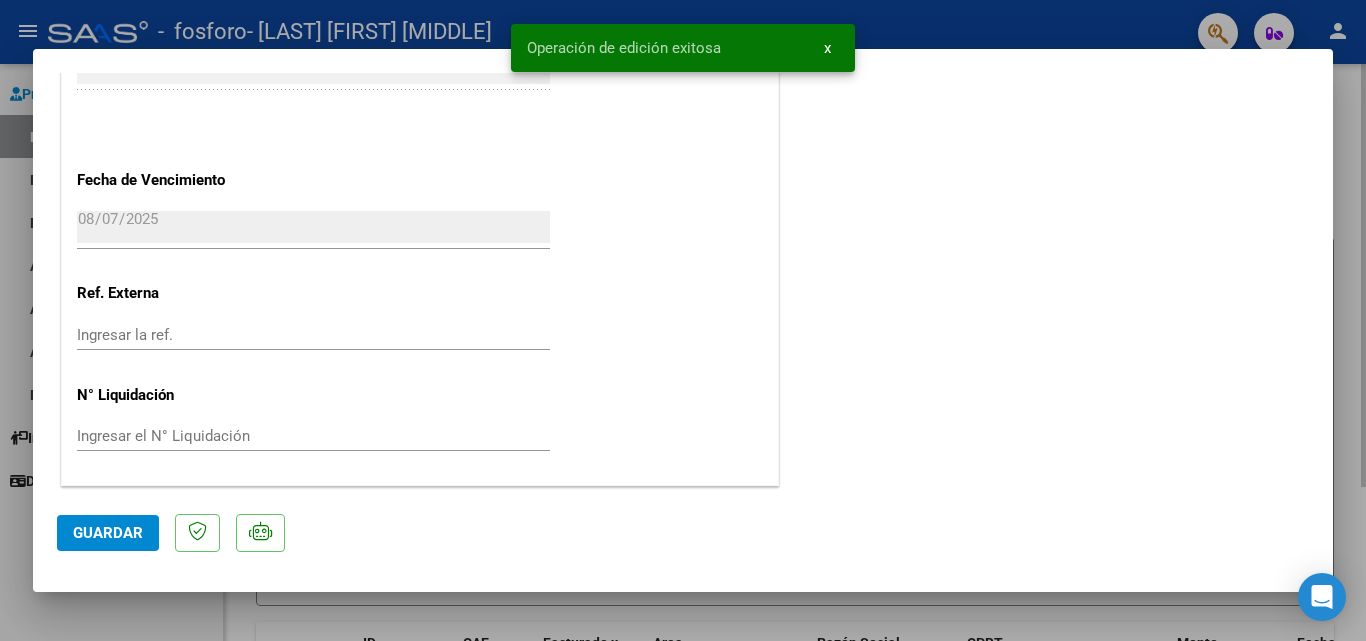 click at bounding box center [683, 320] 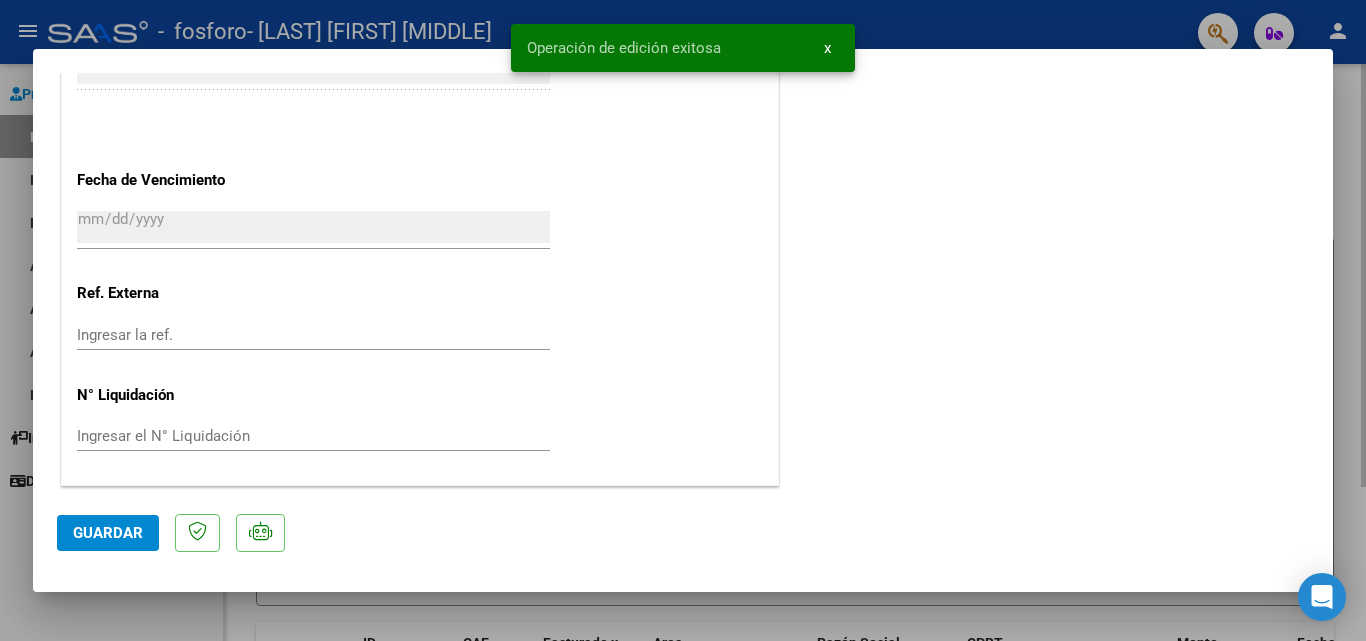 click on "Video tutorial   PRESTADORES -> Listado de CPBTs Emitidos por Prestadores / Proveedores (alt+q)
cloud_download  CSV  cloud_download  EXCEL  cloud_download  Estandar   Descarga Masiva
Filtros Id Area Area Todos Confirmado   Mostrar totalizadores   FILTROS DEL COMPROBANTE  Comprobante Tipo Comprobante Tipo Start date – End date Fec. Comprobante Desde / Hasta Días Emisión Desde(cant. días) Días Emisión Hasta(cant. días) CUIT / Razón Social Pto. Venta Nro. Comprobante Código SSS CAE Válido CAE Válido Todos Cargado Módulo Hosp. Todos Tiene facturacion Apócrifa Hospital Refes  FILTROS DE INTEGRACION  Período De Prestación Campos del Archivo de Rendición Devuelto x SSS (dr_envio) Todos Rendido x SSS (dr_envio) Tipo de Registro Tipo de Registro Período Presentación Período Presentación Campos del Legajo Asociado (preaprobación) Afiliado Legajo (cuil/nombre) Todos Solo facturas preaprobadas  MAS FILTROS  Todos Con Doc. Respaldatoria Todos Con Trazabilidad Todos Asociado a Expediente Sur –" 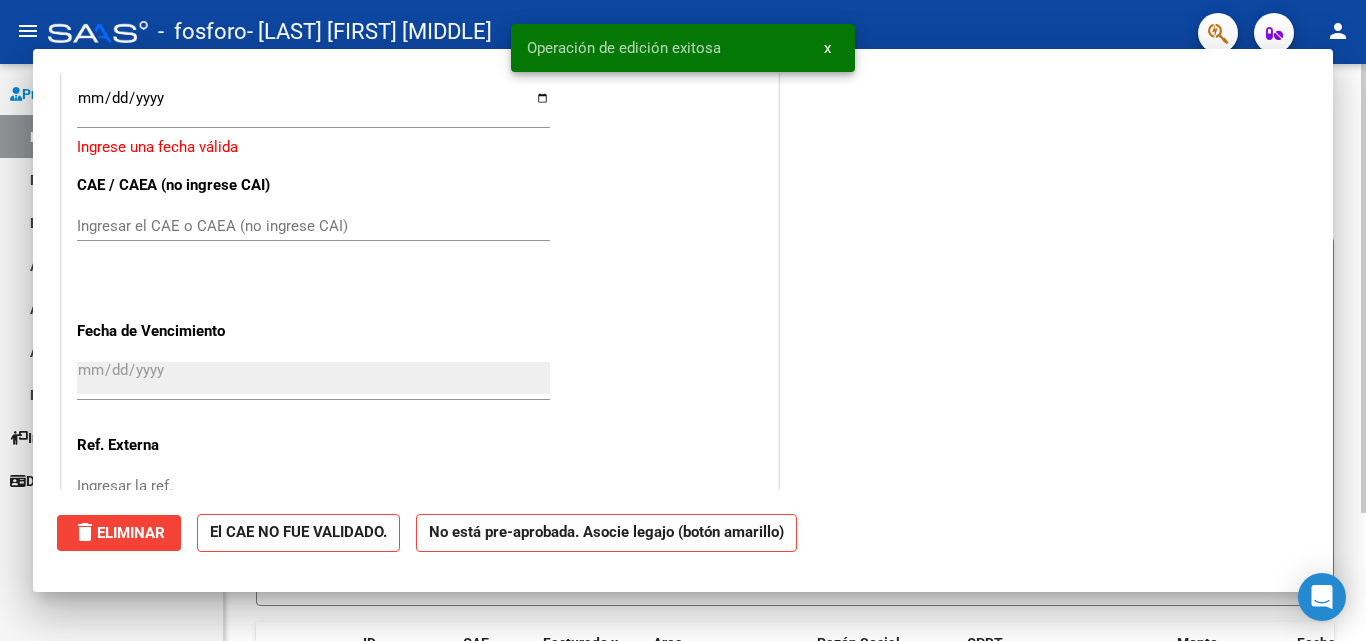 scroll, scrollTop: 0, scrollLeft: 0, axis: both 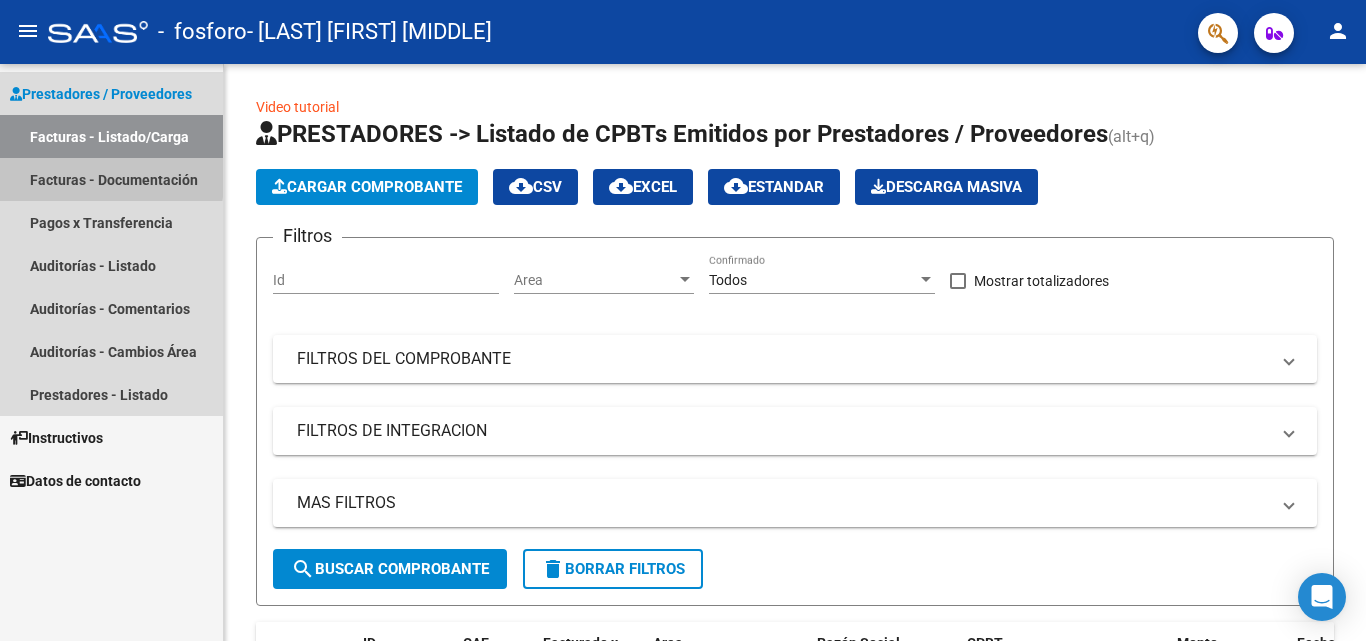 click on "Facturas - Documentación" at bounding box center (111, 179) 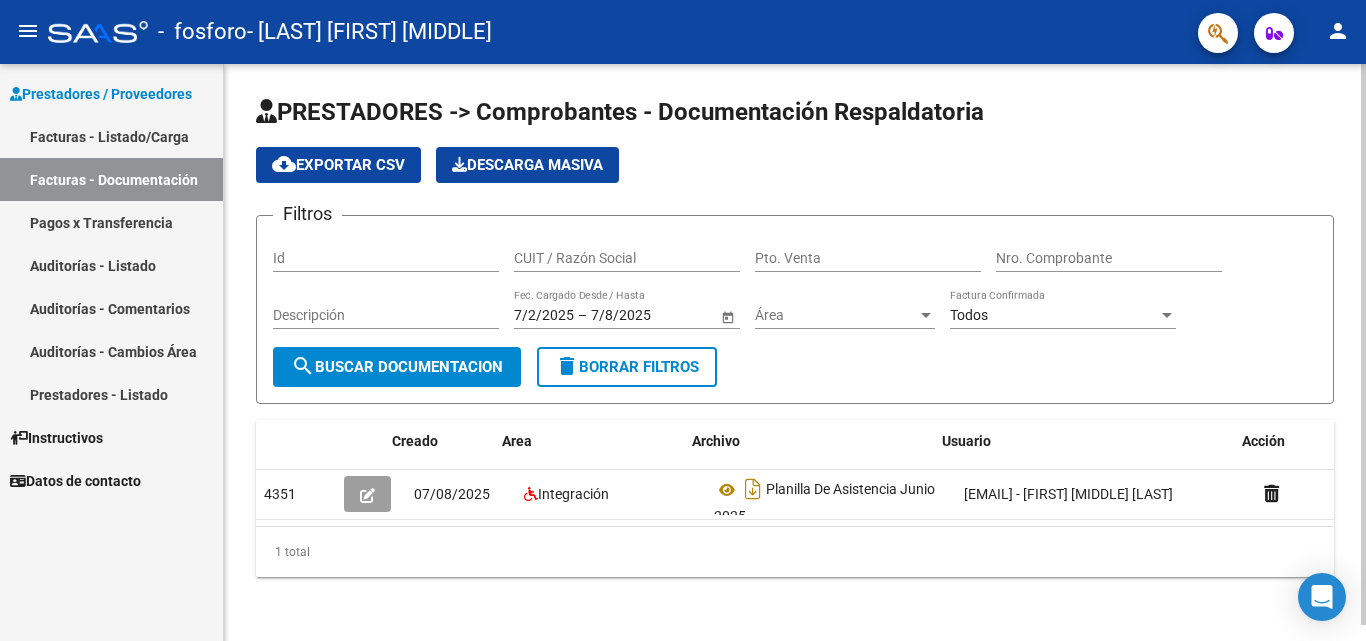scroll, scrollTop: 0, scrollLeft: 22, axis: horizontal 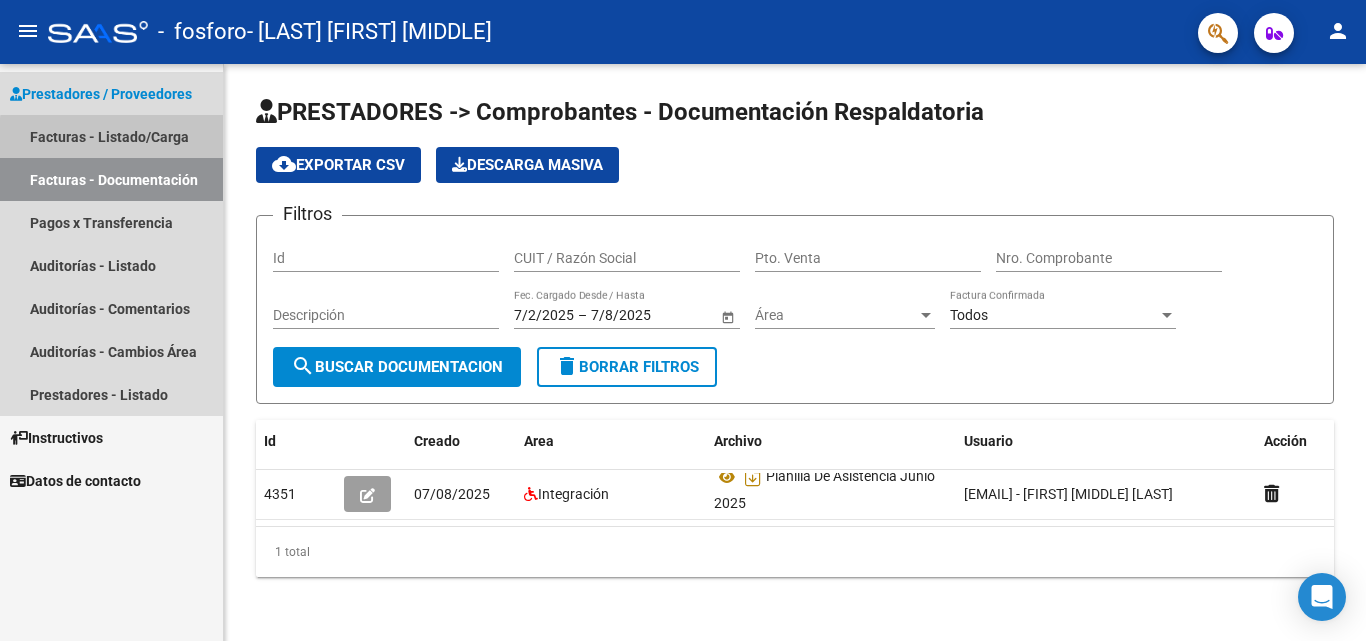 click on "Facturas - Listado/Carga" at bounding box center (111, 136) 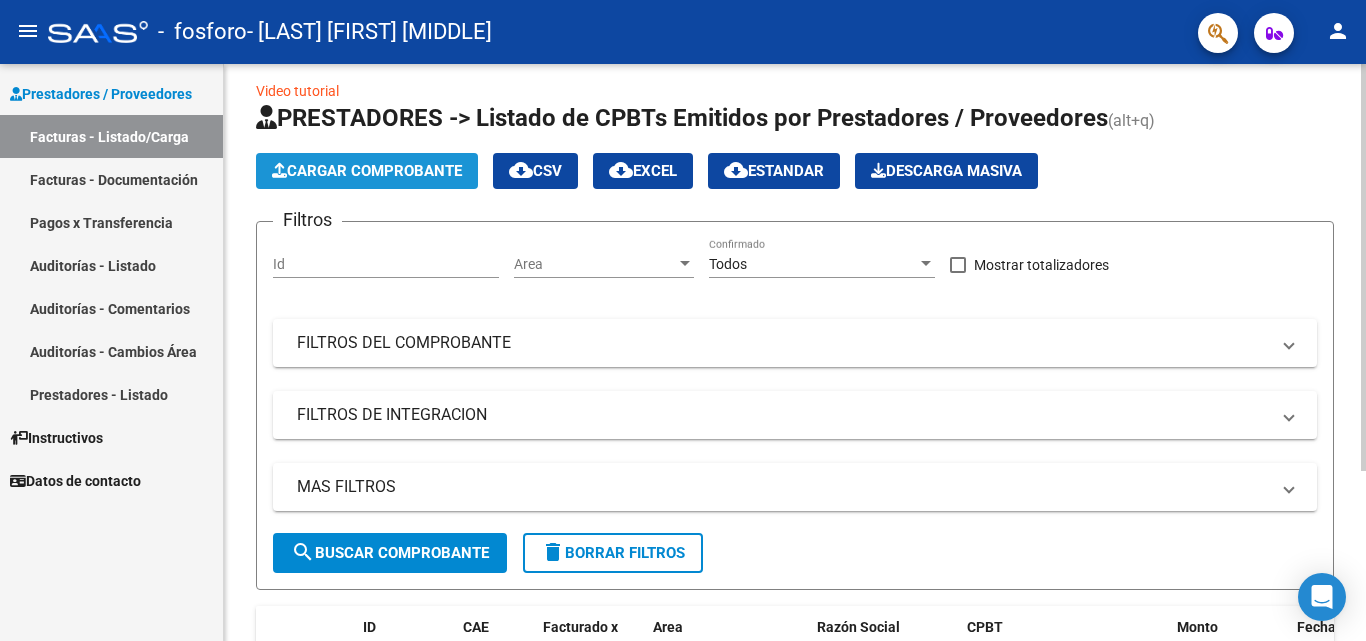 click on "Cargar Comprobante" 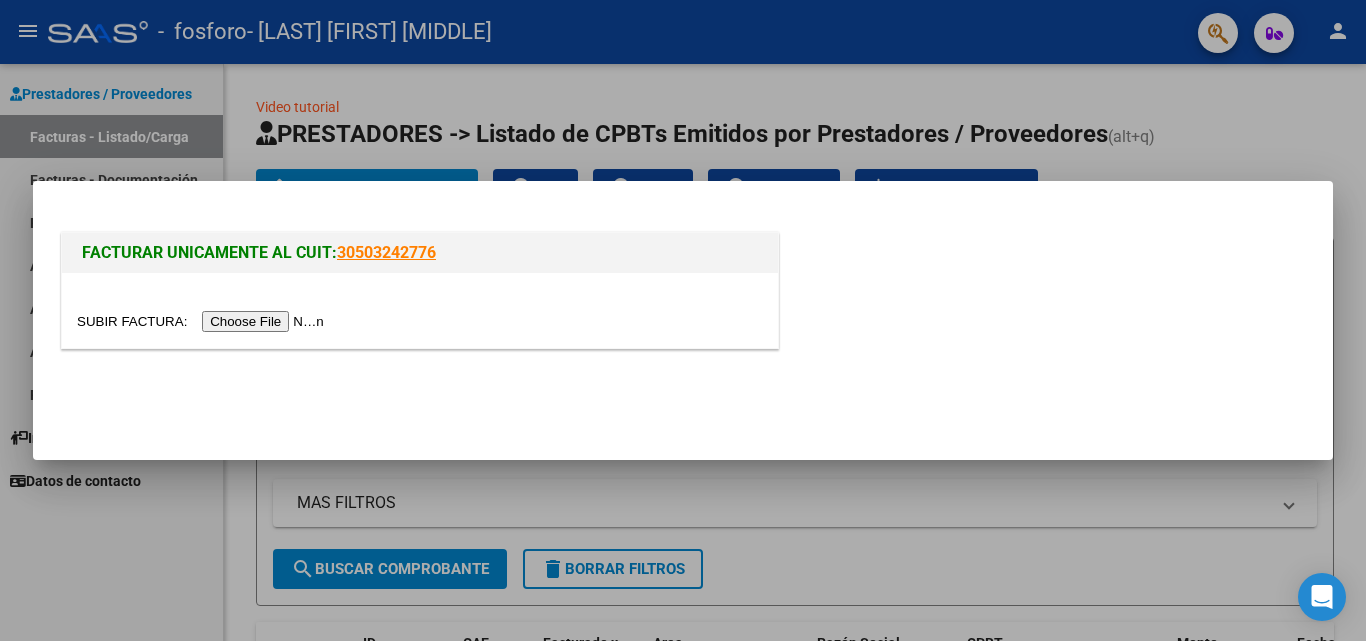 click at bounding box center (203, 321) 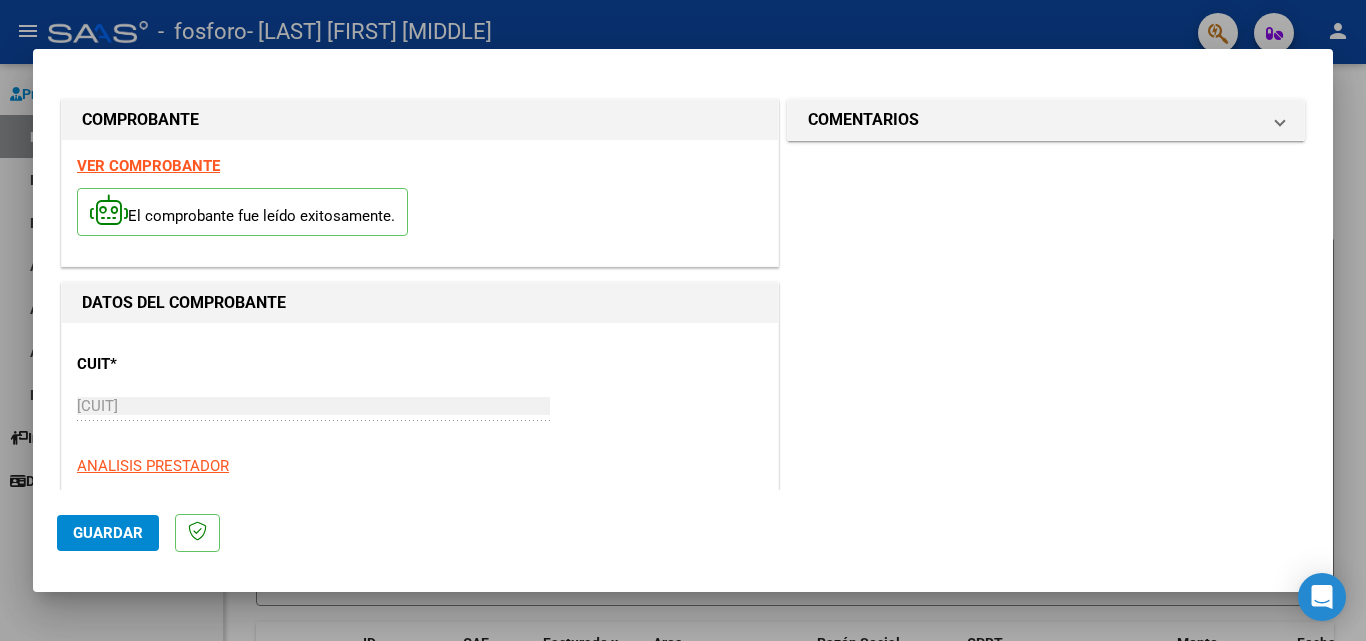 scroll, scrollTop: 200, scrollLeft: 0, axis: vertical 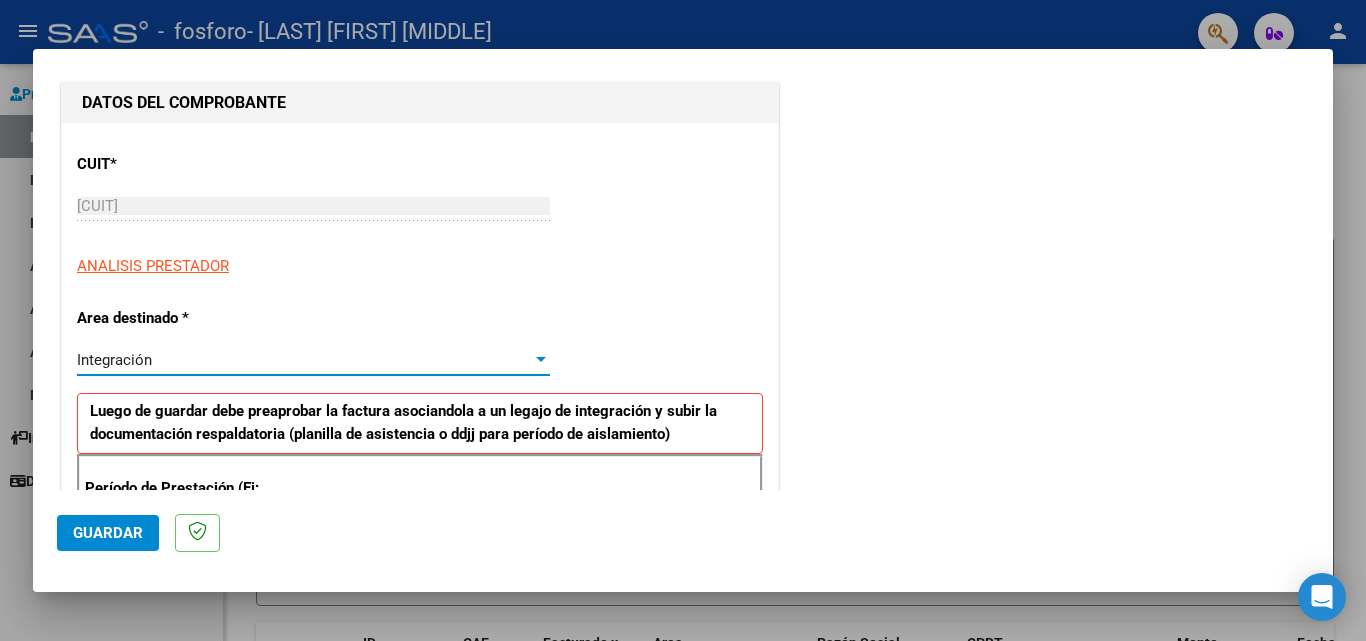 click on "Integración" at bounding box center (304, 360) 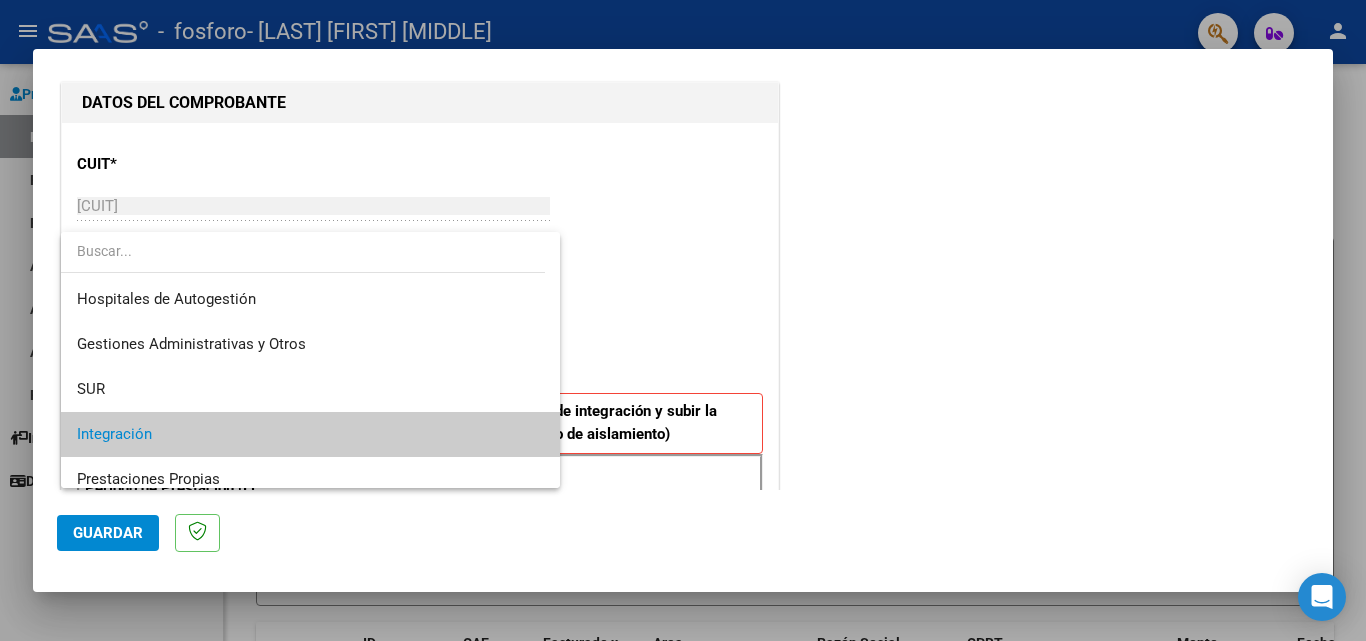 scroll, scrollTop: 75, scrollLeft: 0, axis: vertical 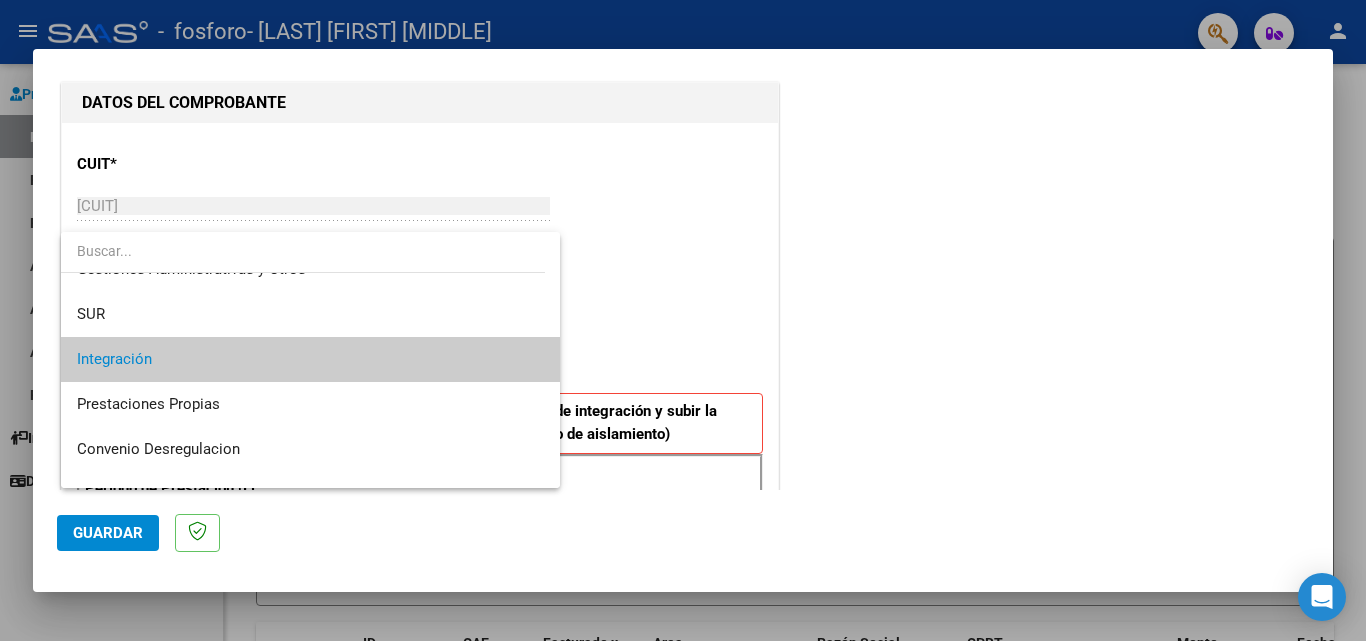 click at bounding box center [683, 320] 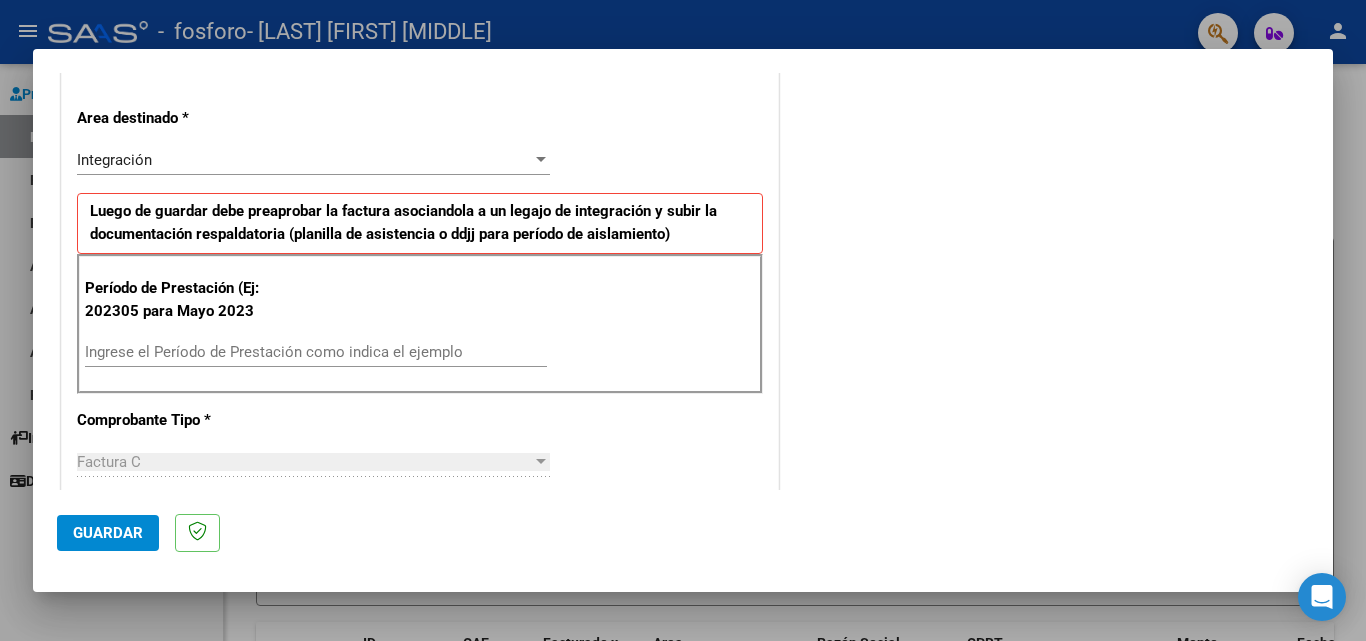 scroll, scrollTop: 500, scrollLeft: 0, axis: vertical 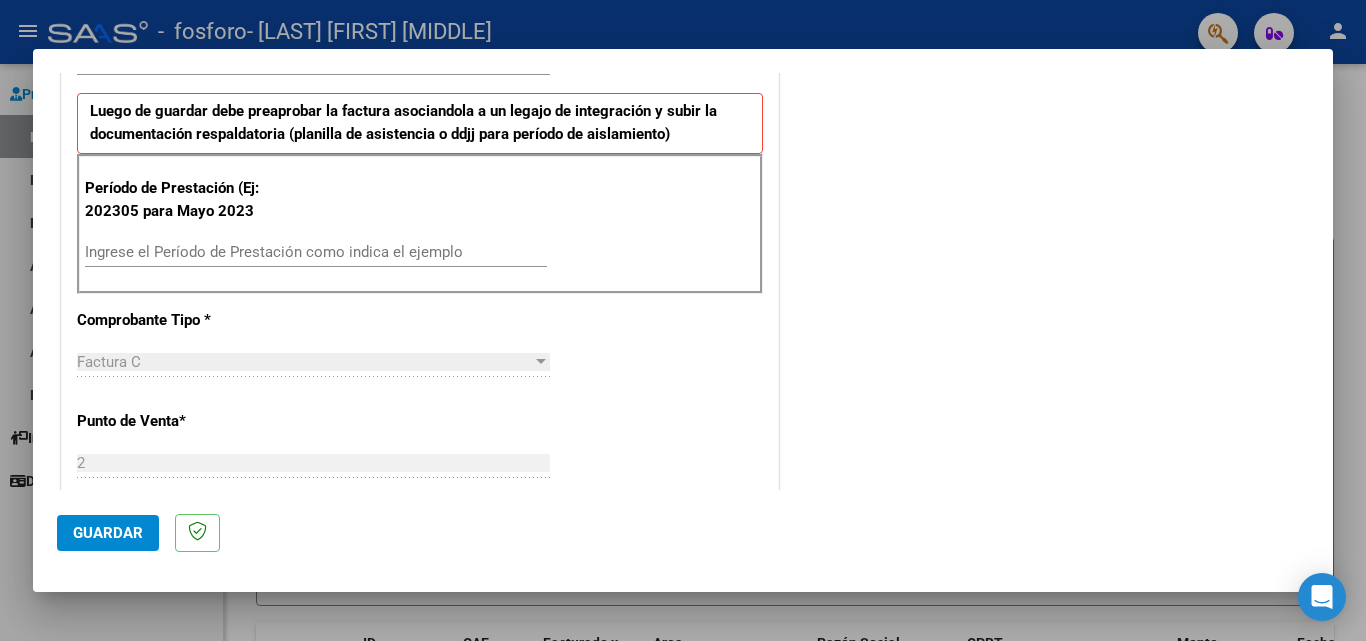 click on "Ingrese el Período de Prestación como indica el ejemplo" at bounding box center (316, 252) 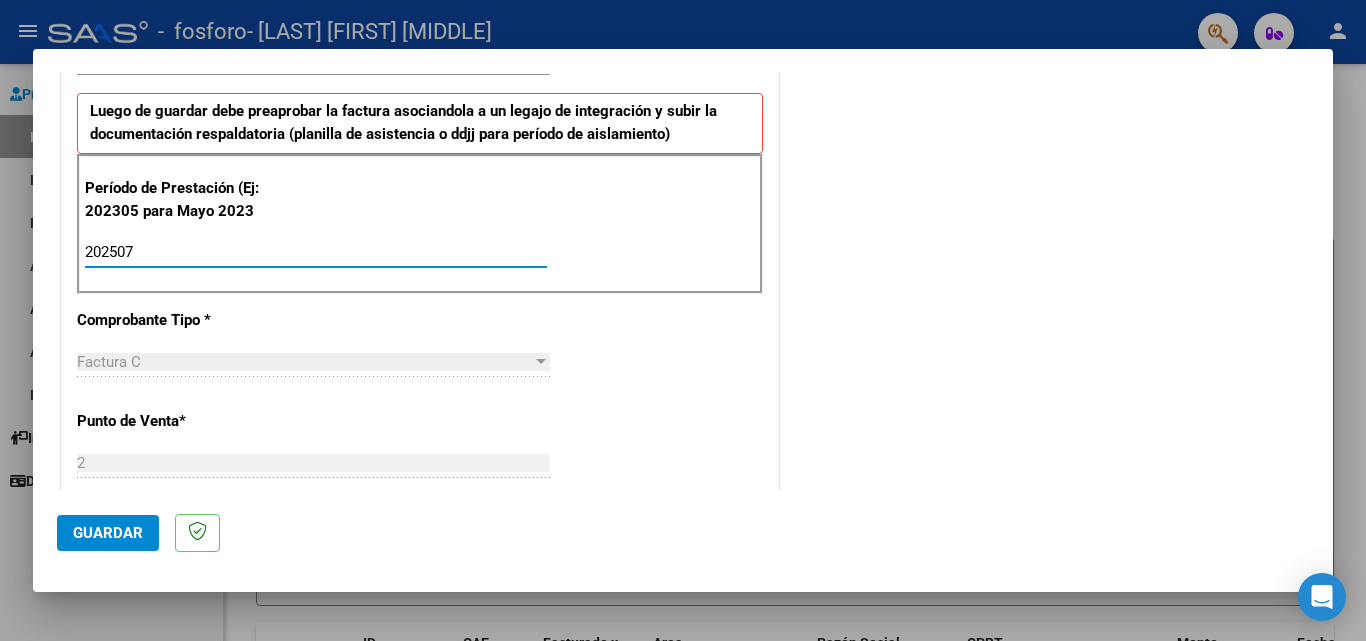 type on "202507" 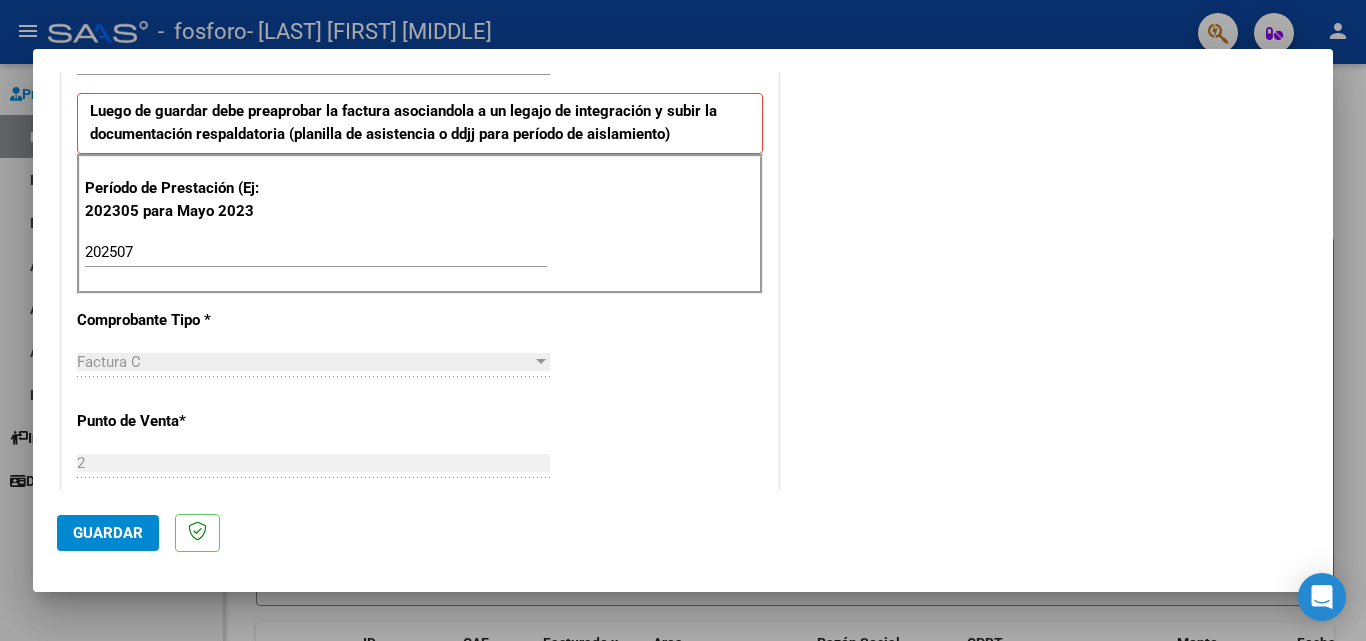click on "COMENTARIOS Comentarios del Prestador / Gerenciador:" at bounding box center [1046, 445] 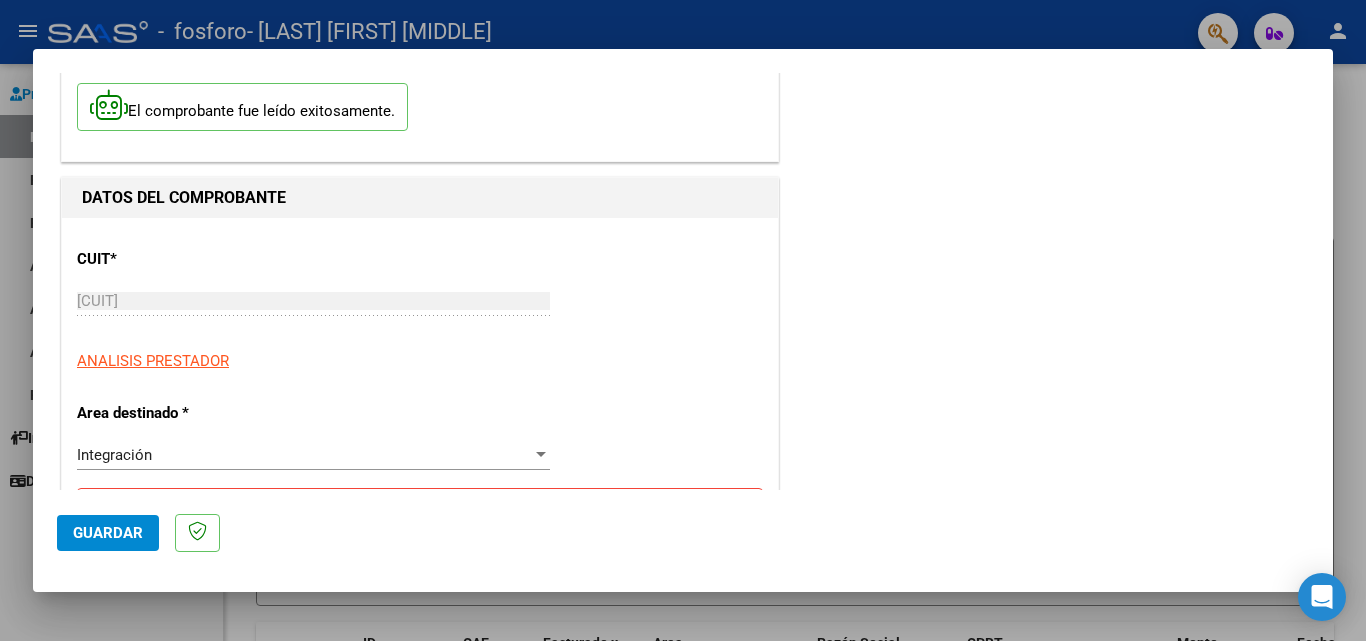 scroll, scrollTop: 0, scrollLeft: 0, axis: both 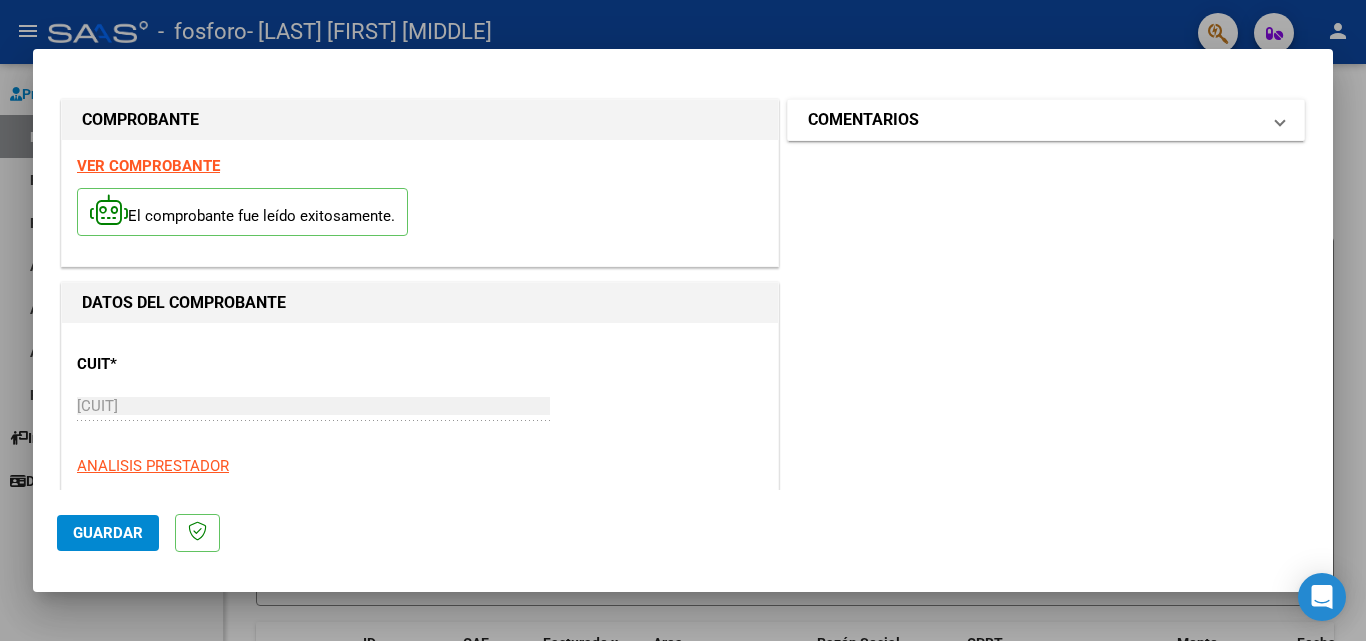 click on "COMENTARIOS" at bounding box center (1034, 120) 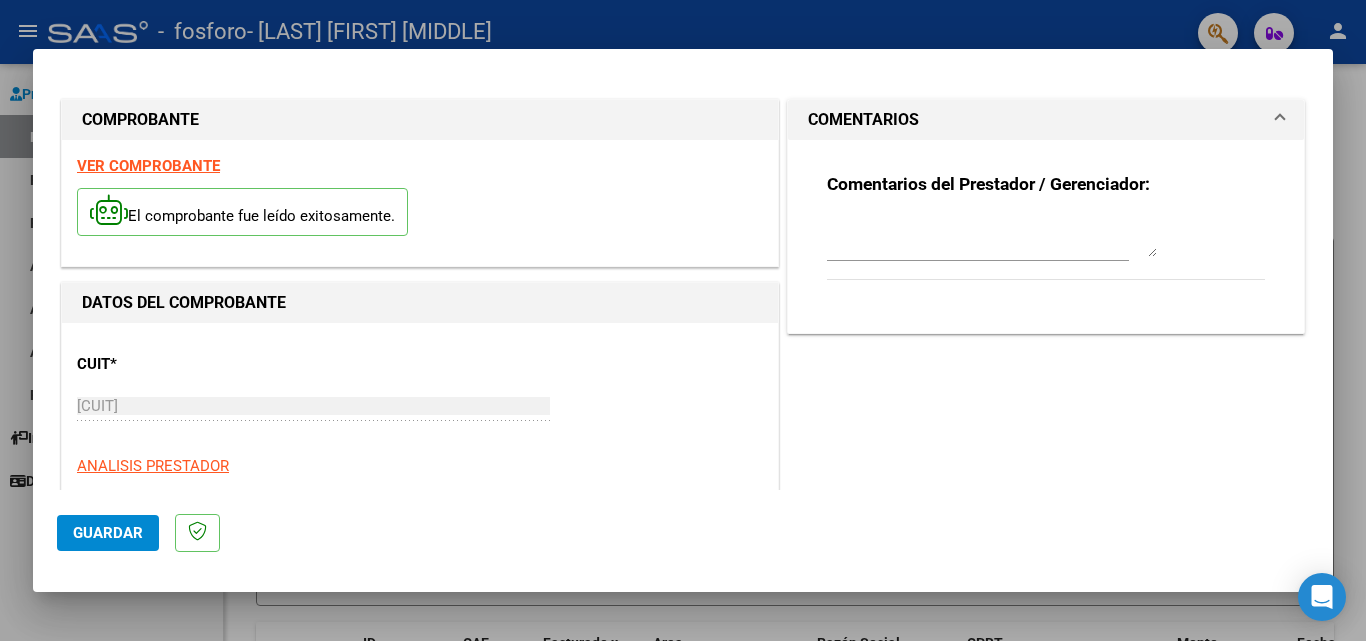 click on "COMENTARIOS" at bounding box center (1034, 120) 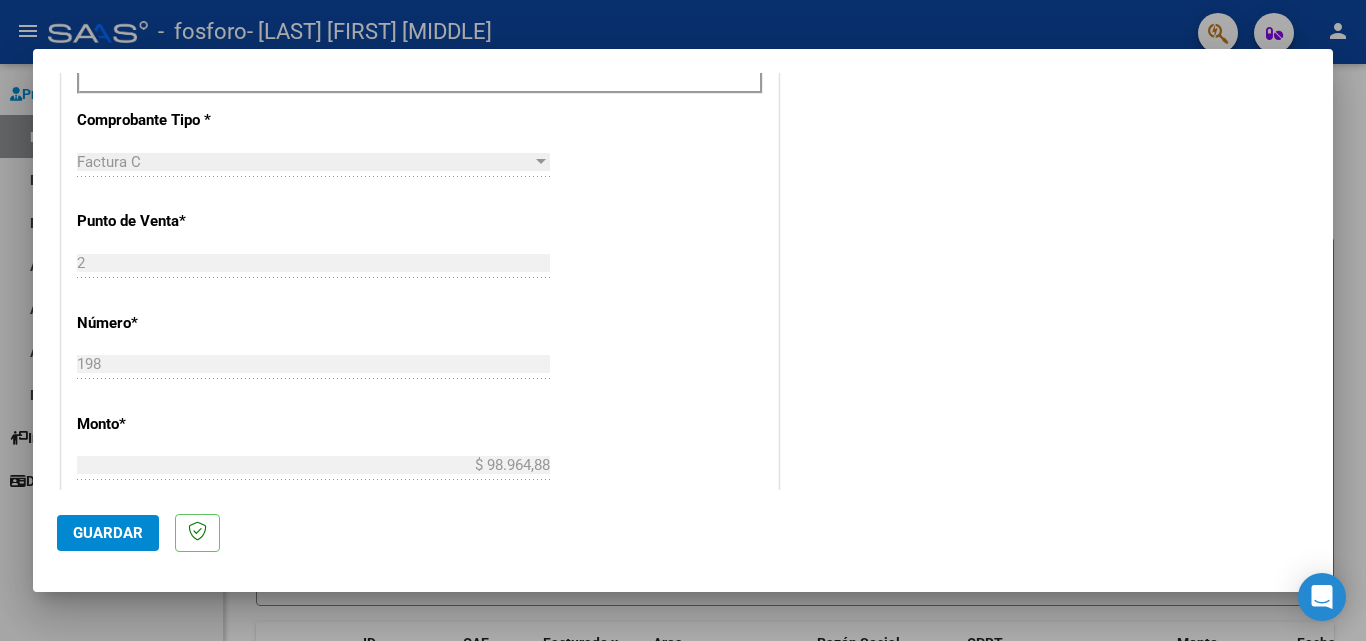 scroll, scrollTop: 1305, scrollLeft: 0, axis: vertical 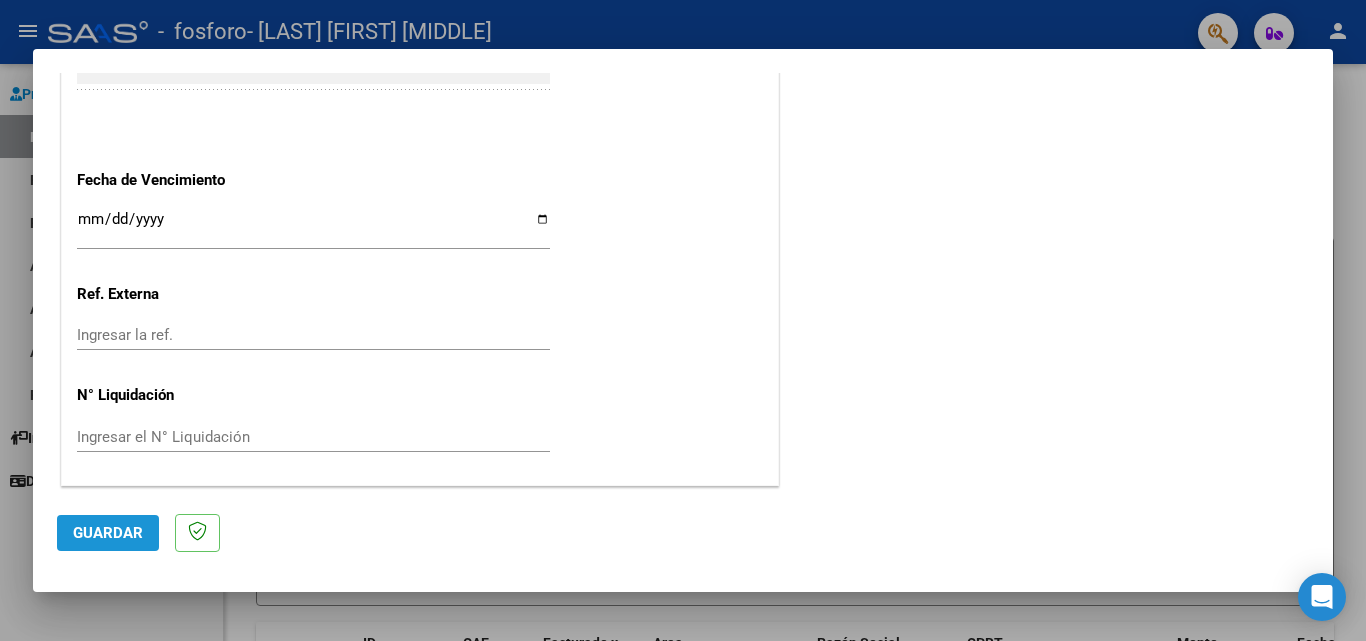 click on "Guardar" 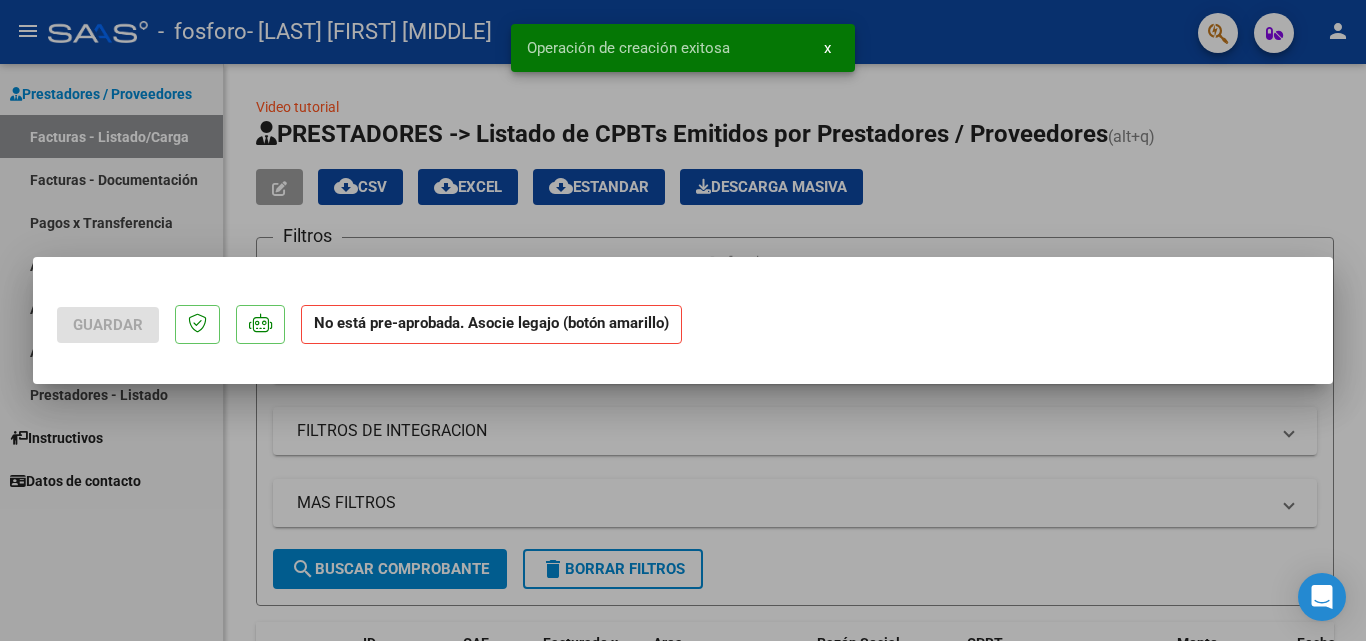 scroll, scrollTop: 0, scrollLeft: 0, axis: both 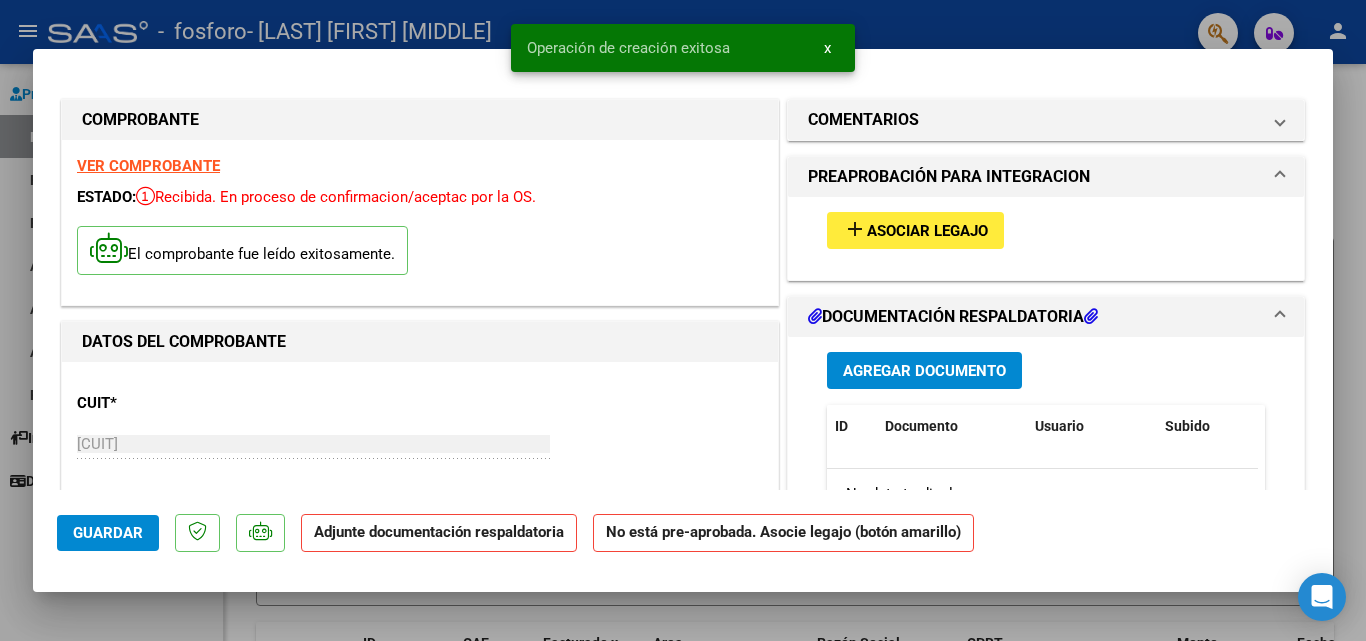 click on "Asociar Legajo" at bounding box center [927, 231] 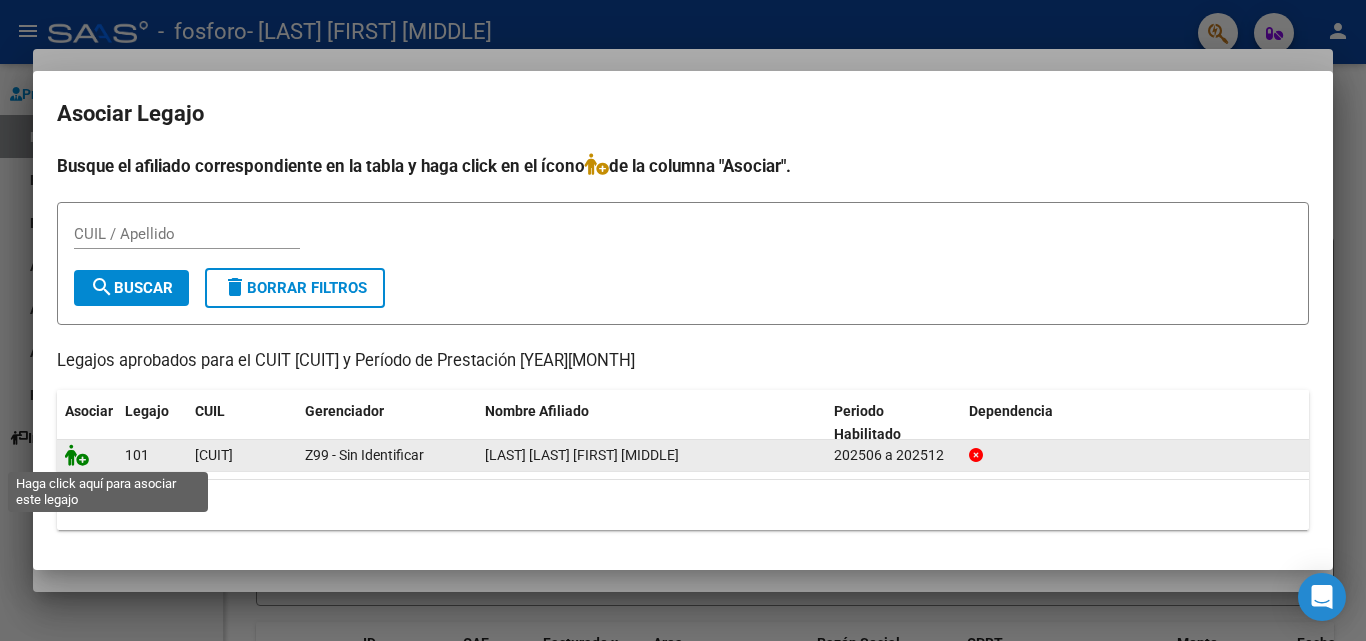 click 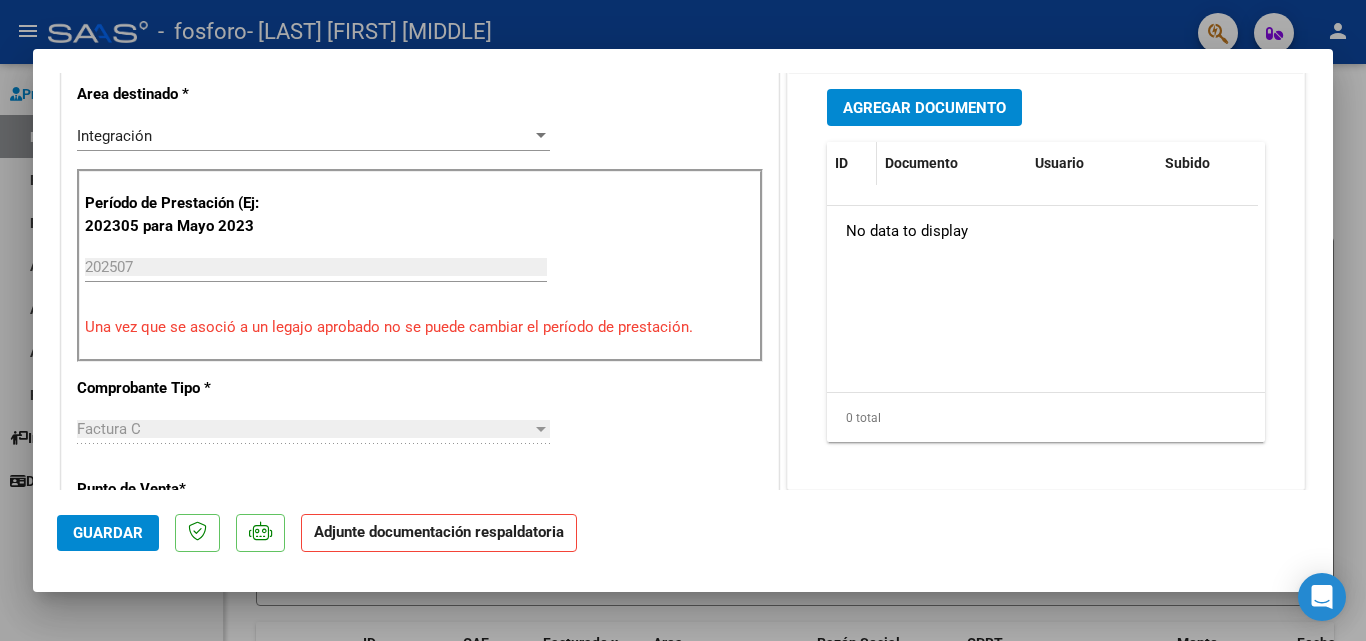 scroll, scrollTop: 300, scrollLeft: 0, axis: vertical 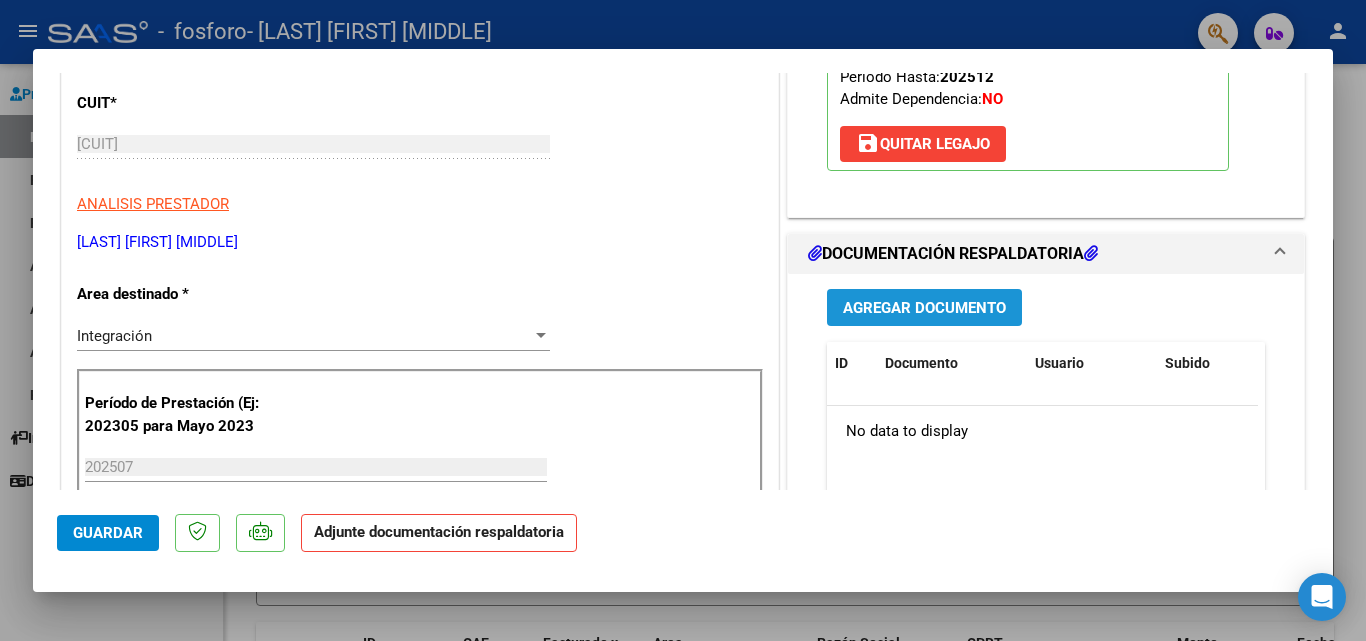 click on "Agregar Documento" at bounding box center (924, 308) 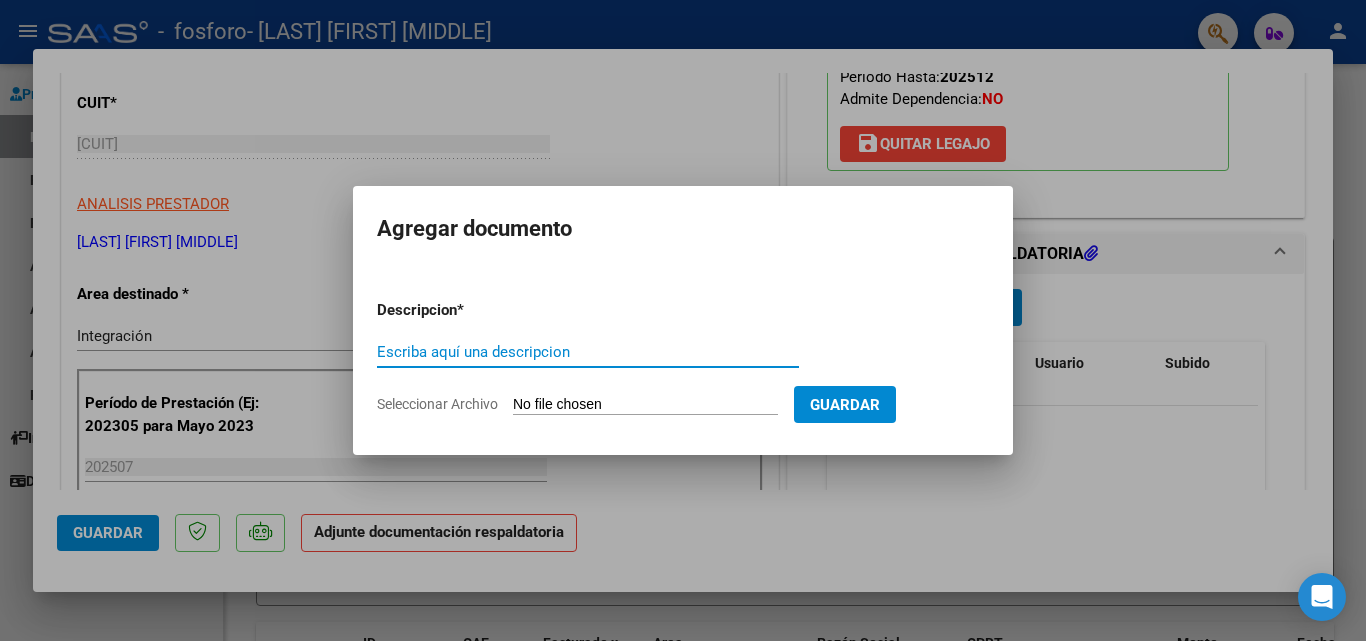 click on "Escriba aquí una descripcion" at bounding box center (588, 352) 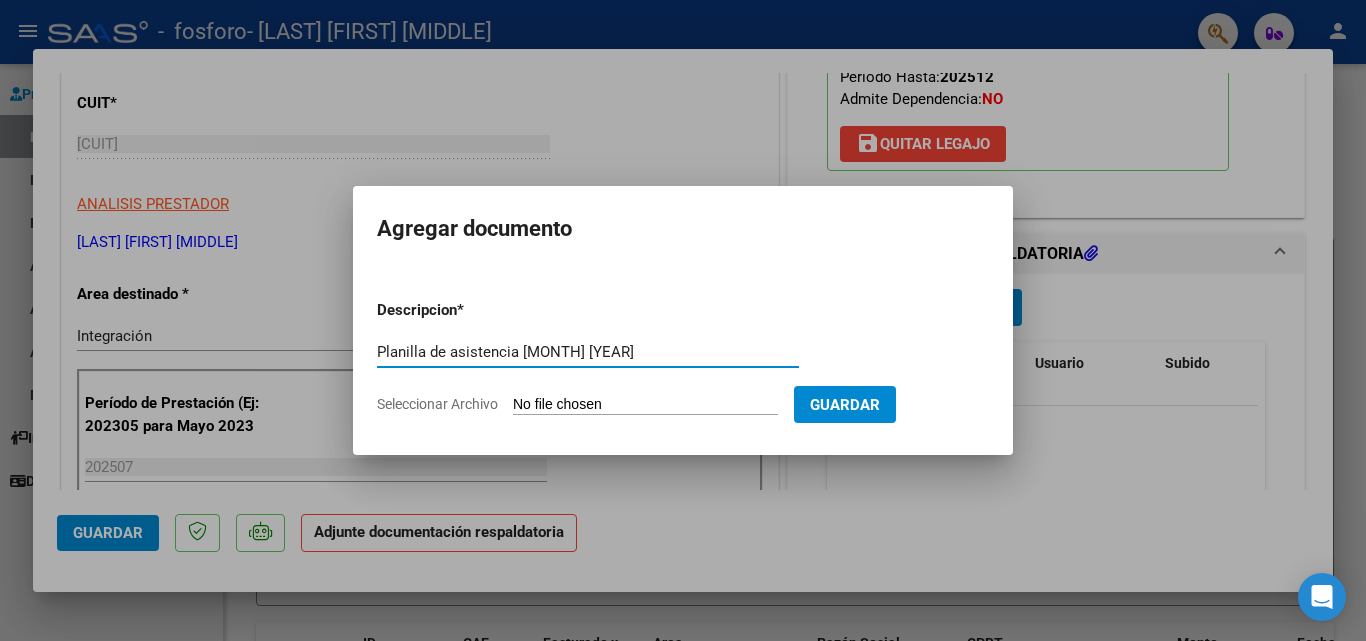 click on "Planilla de asistencia [MONTH] [YEAR]" at bounding box center [588, 352] 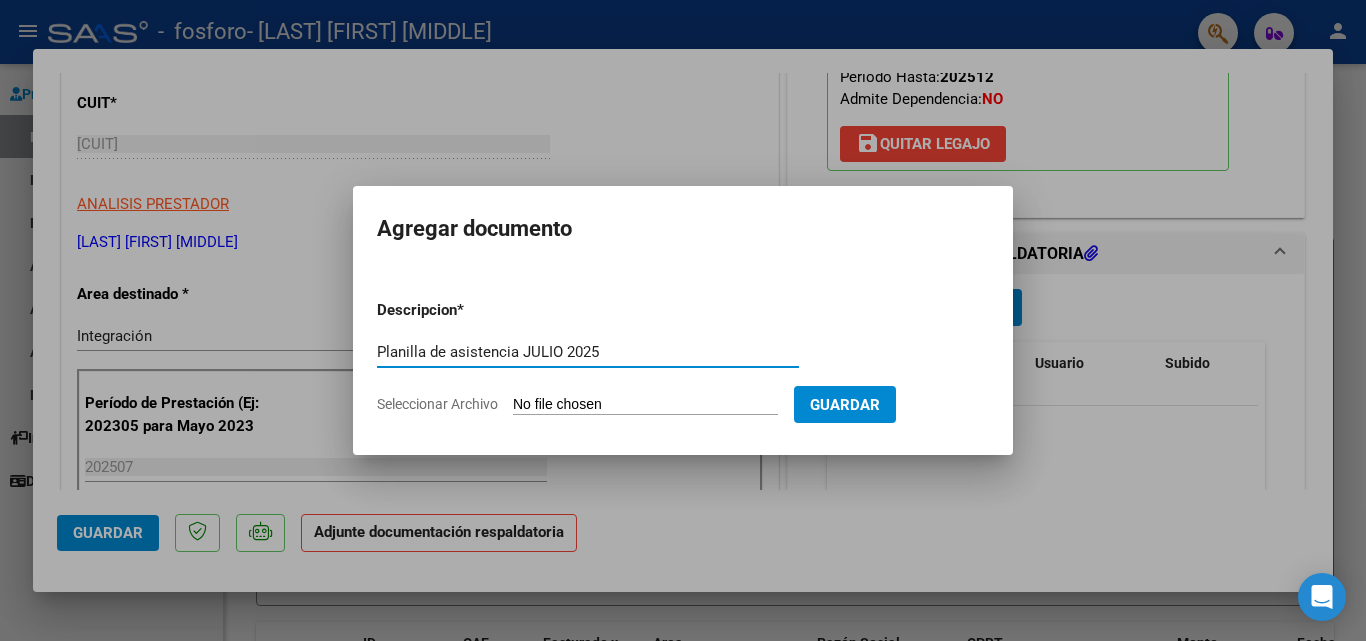 type on "Planilla de asistencia JULIO 2025" 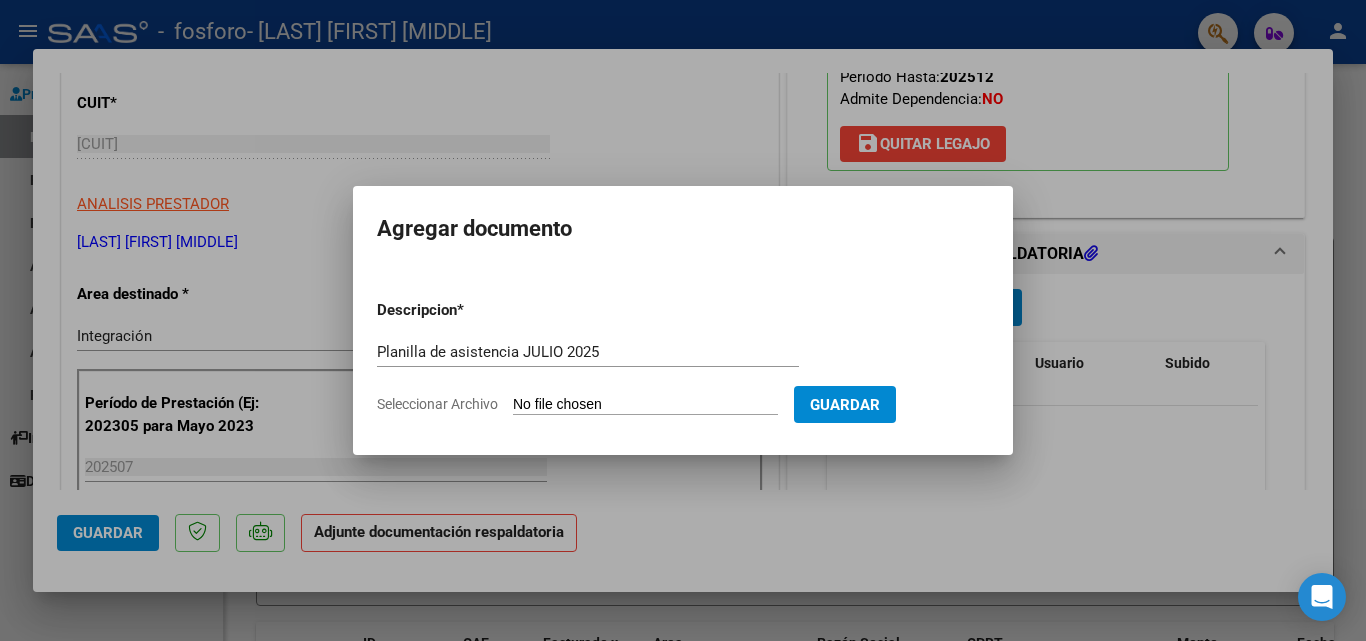 type on "C:\fakepath\planilla [MONTH] [LAST NAME] [FIRST NAME].pdf" 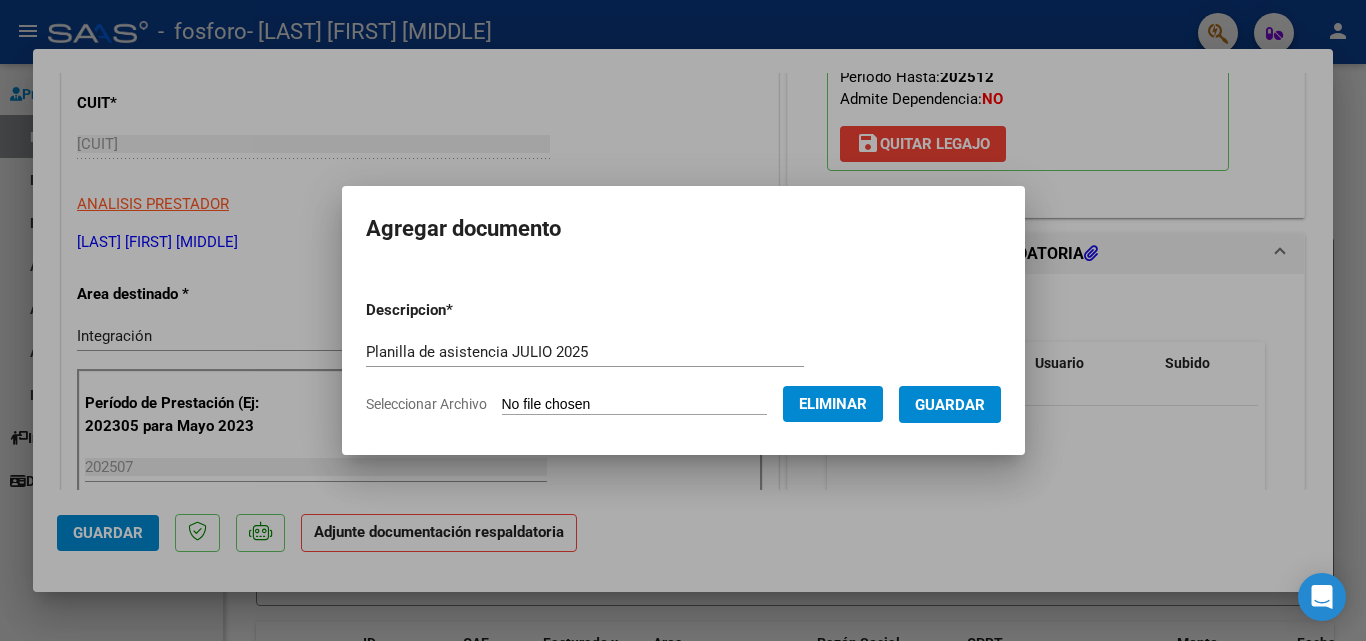 click on "Guardar" at bounding box center [950, 405] 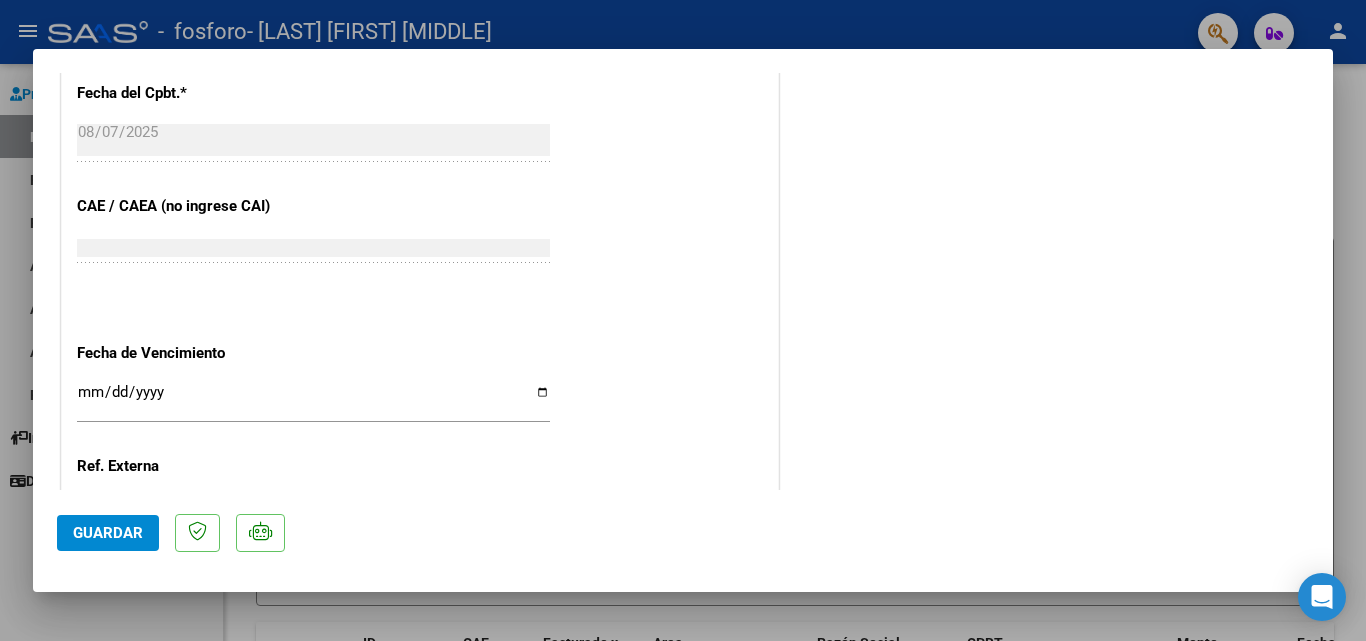 scroll, scrollTop: 1373, scrollLeft: 0, axis: vertical 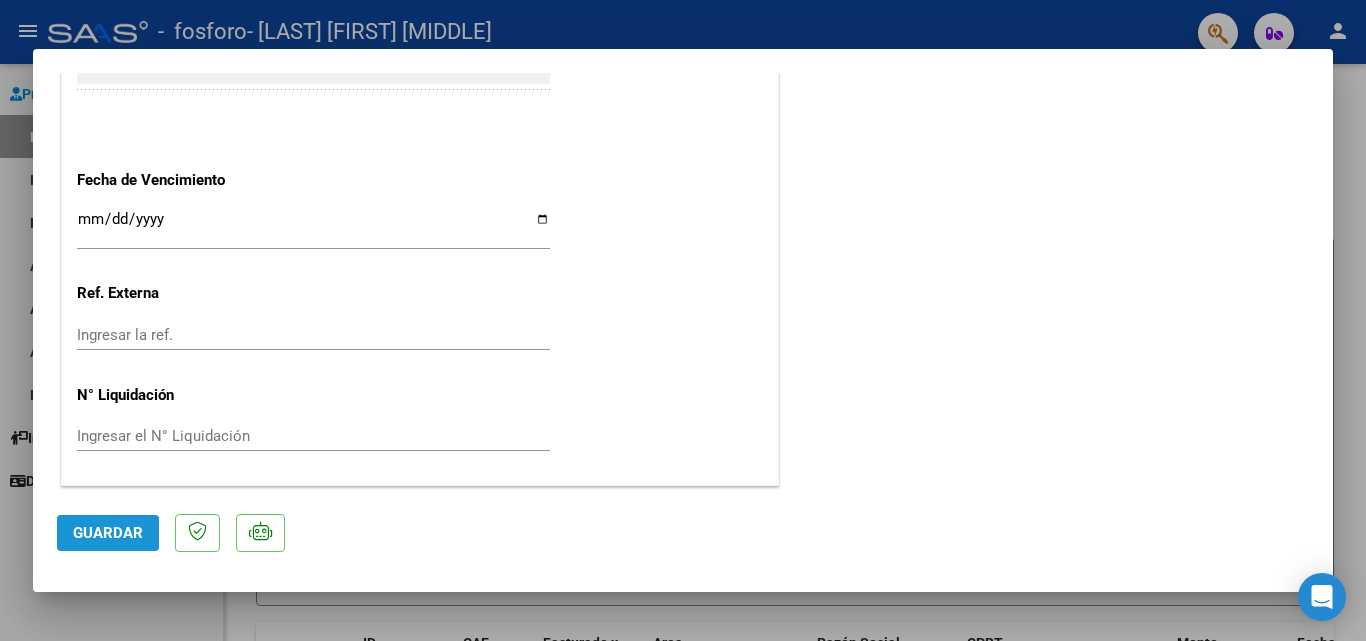 click on "Guardar" 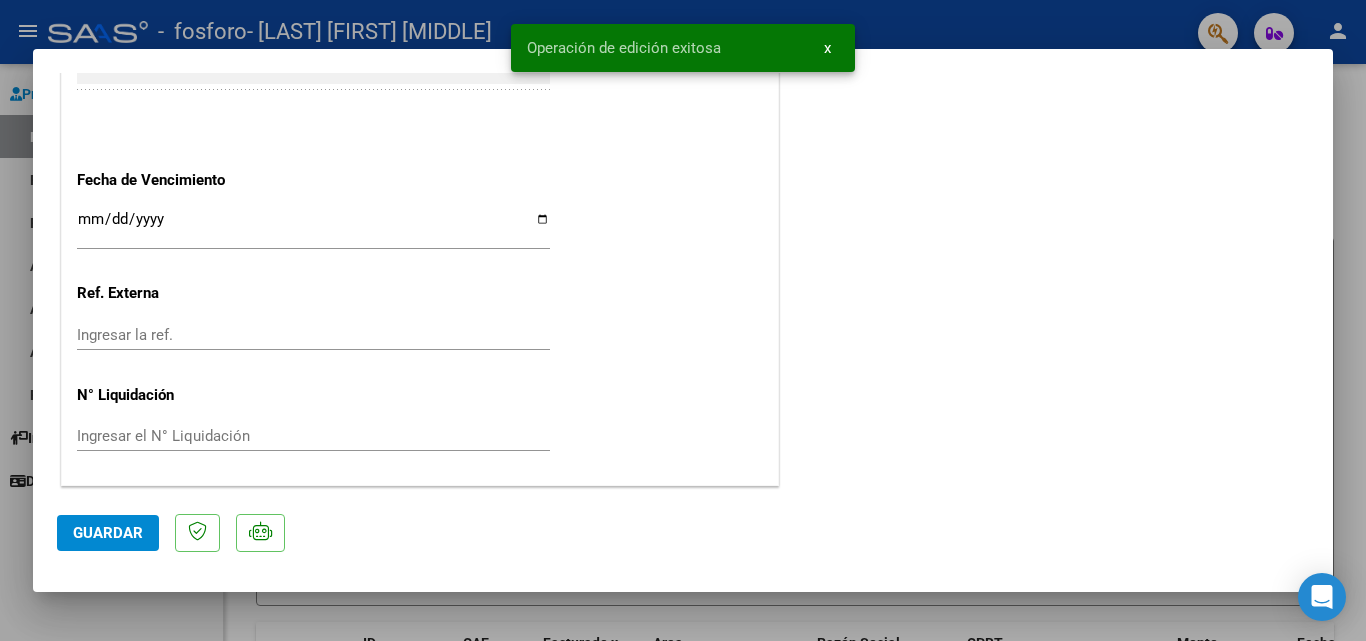 drag, startPoint x: 1358, startPoint y: 161, endPoint x: 376, endPoint y: 171, distance: 982.0509 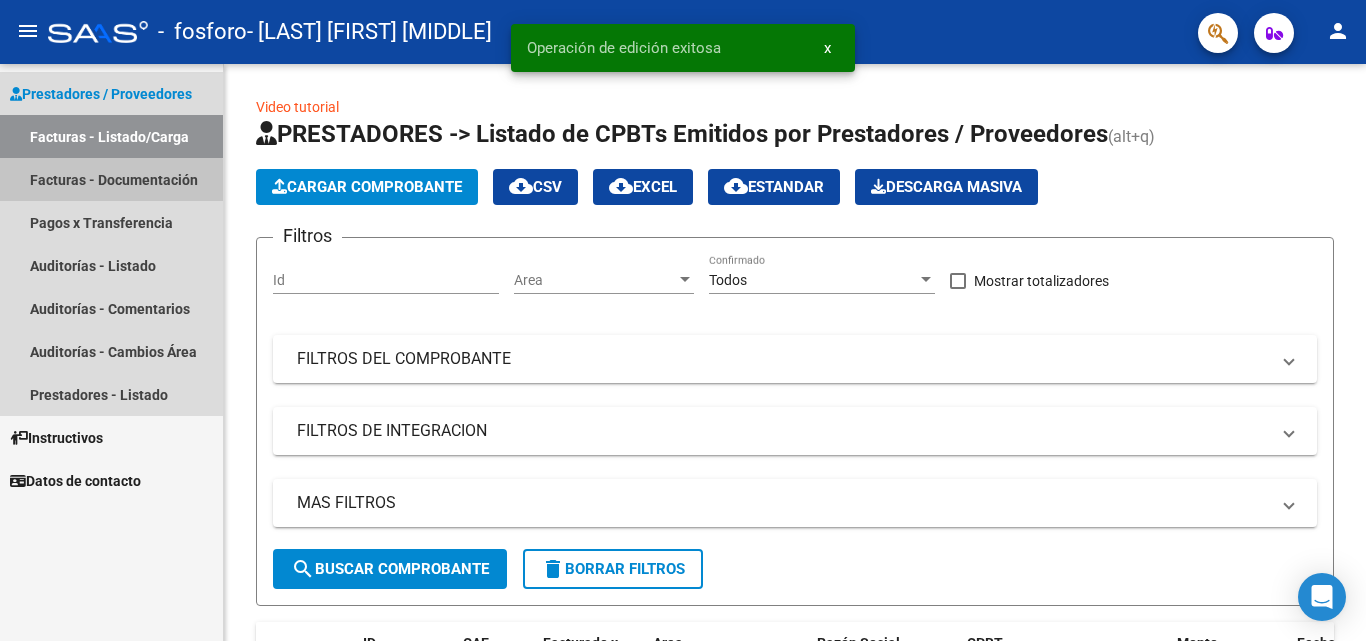 click on "Facturas - Documentación" at bounding box center [111, 179] 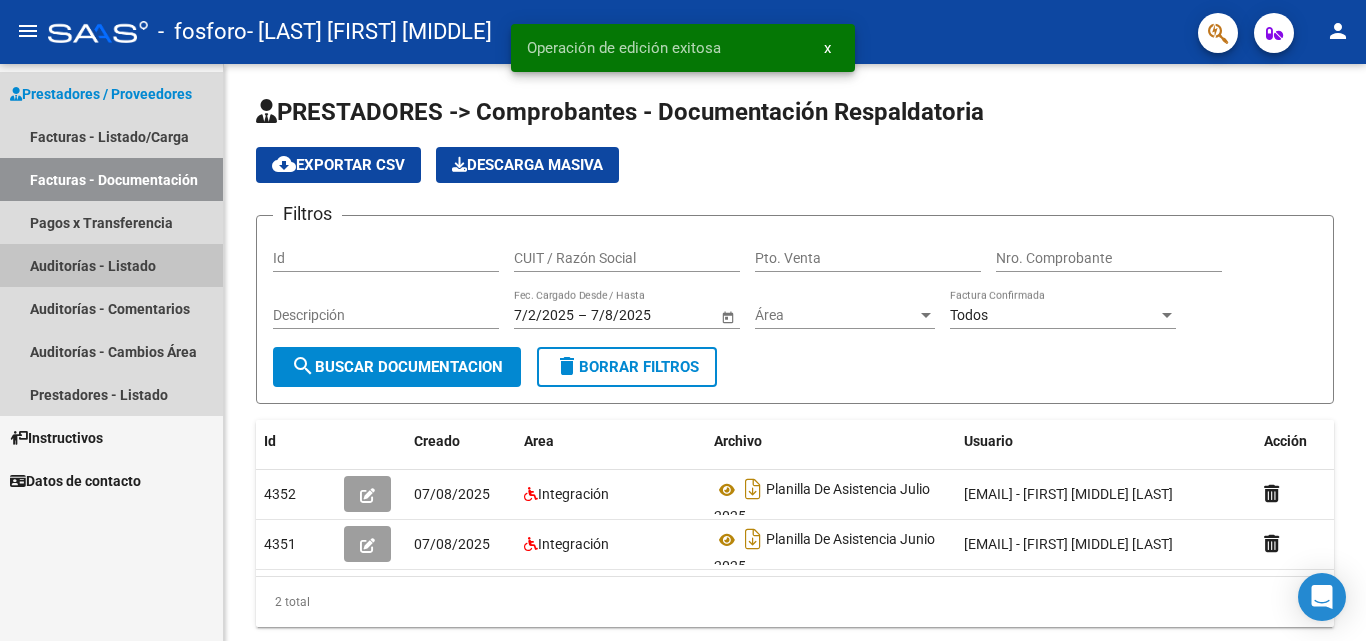 click on "Auditorías - Listado" at bounding box center (111, 265) 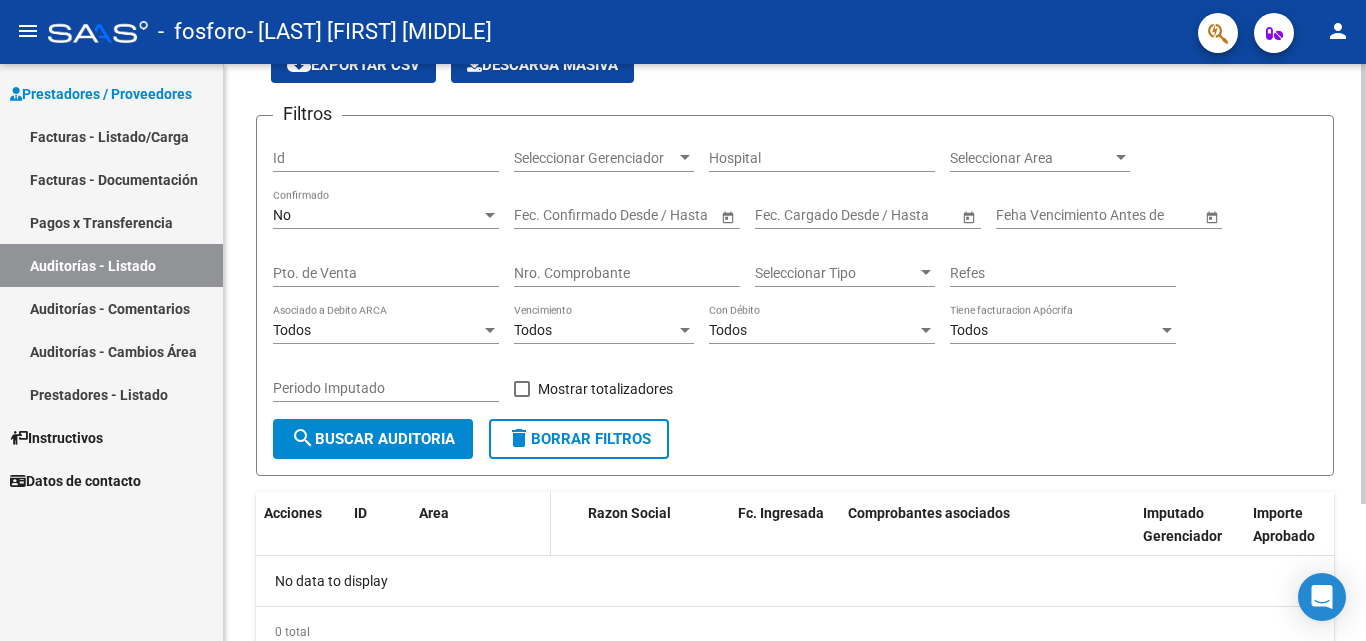 scroll, scrollTop: 180, scrollLeft: 0, axis: vertical 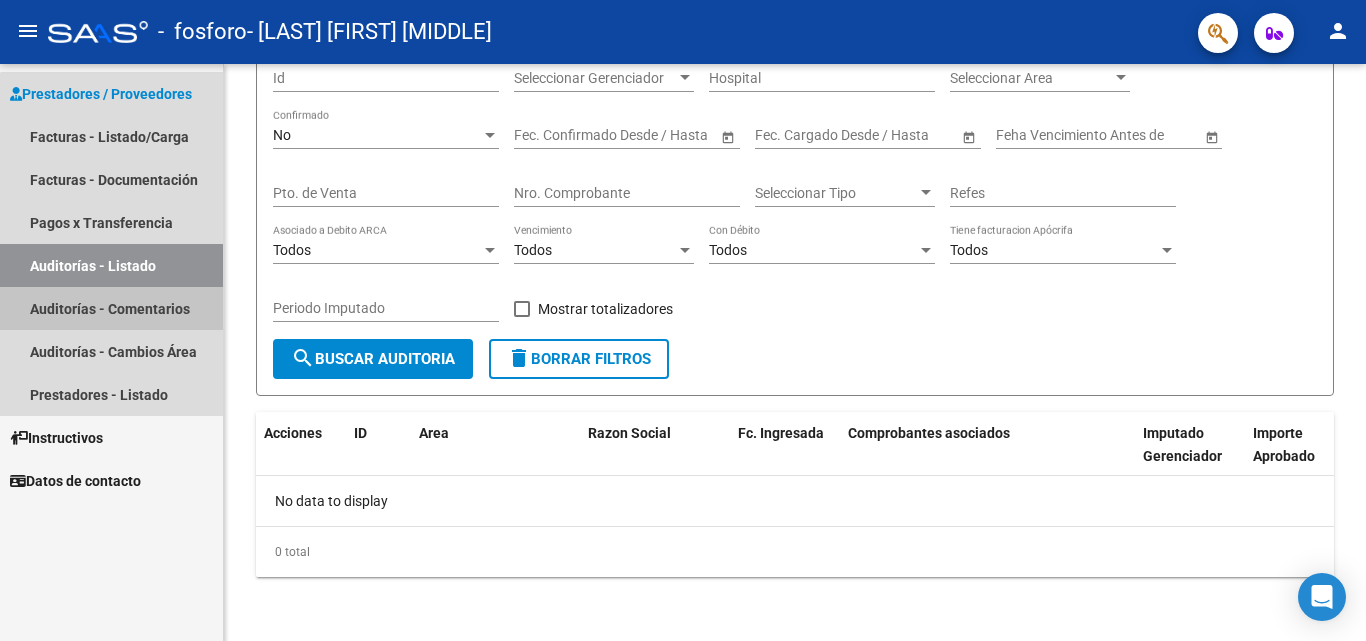 click on "Auditorías - Comentarios" at bounding box center (111, 308) 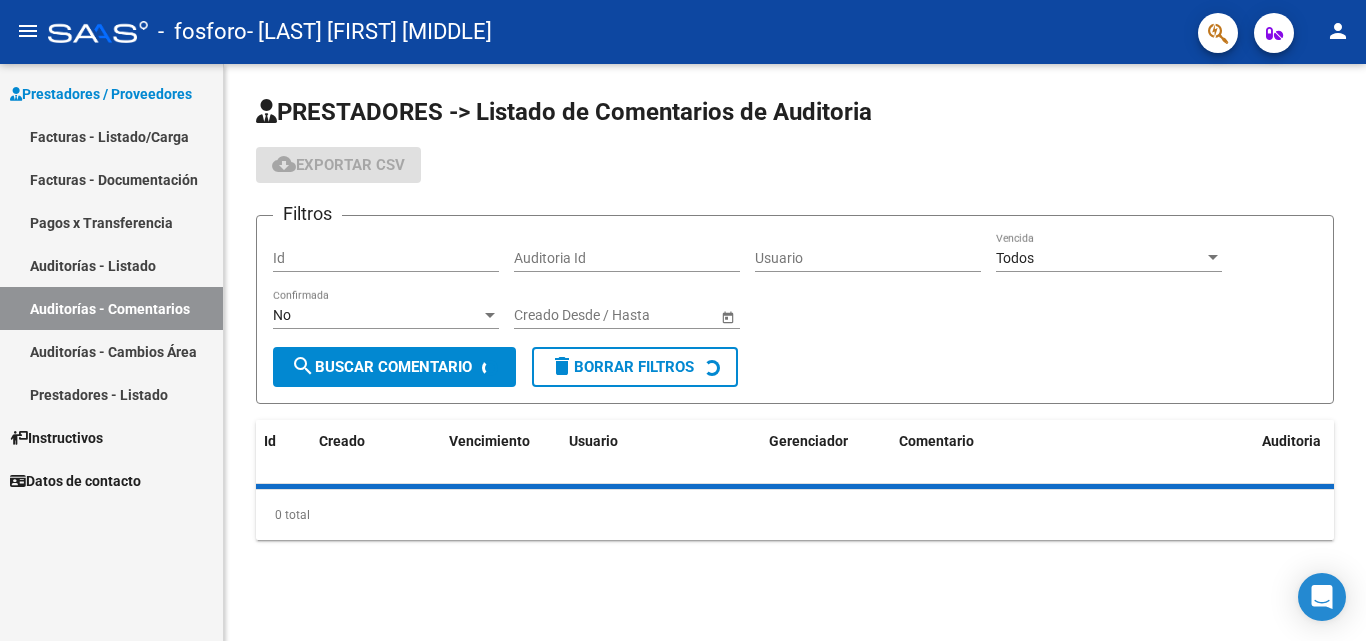 scroll, scrollTop: 0, scrollLeft: 0, axis: both 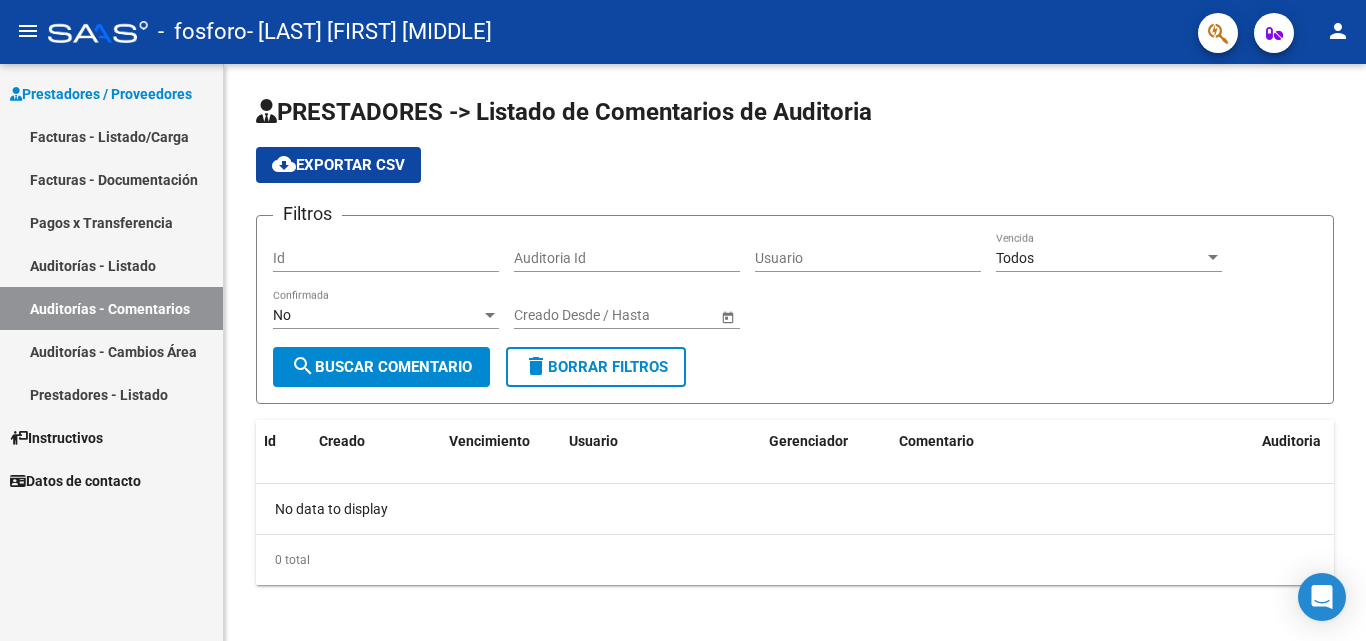 click on "Auditorías - Cambios Área" at bounding box center (111, 351) 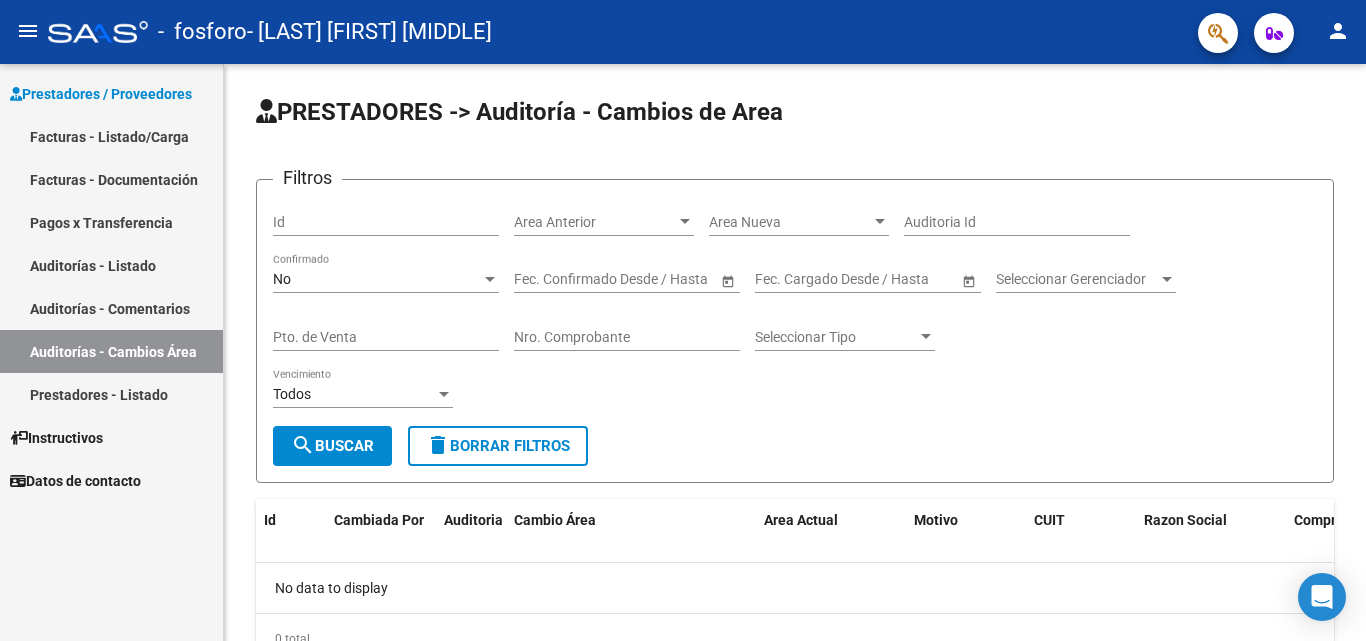 click on "Prestadores - Listado" at bounding box center [111, 394] 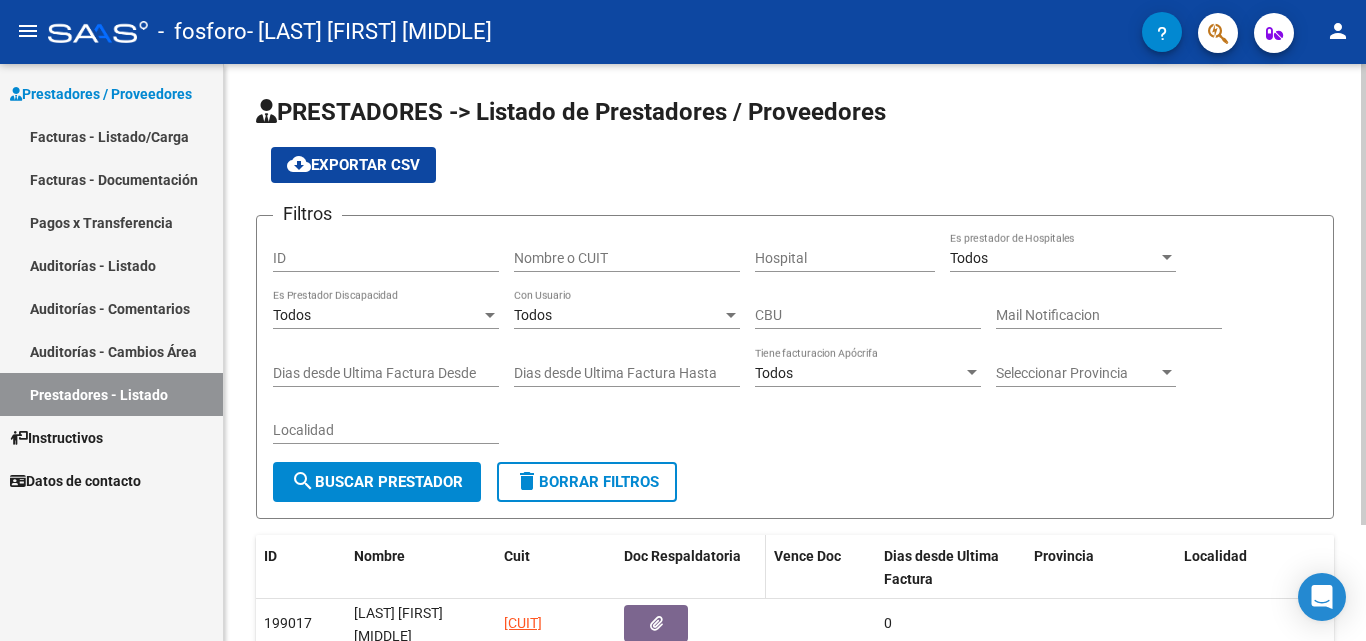 scroll, scrollTop: 145, scrollLeft: 0, axis: vertical 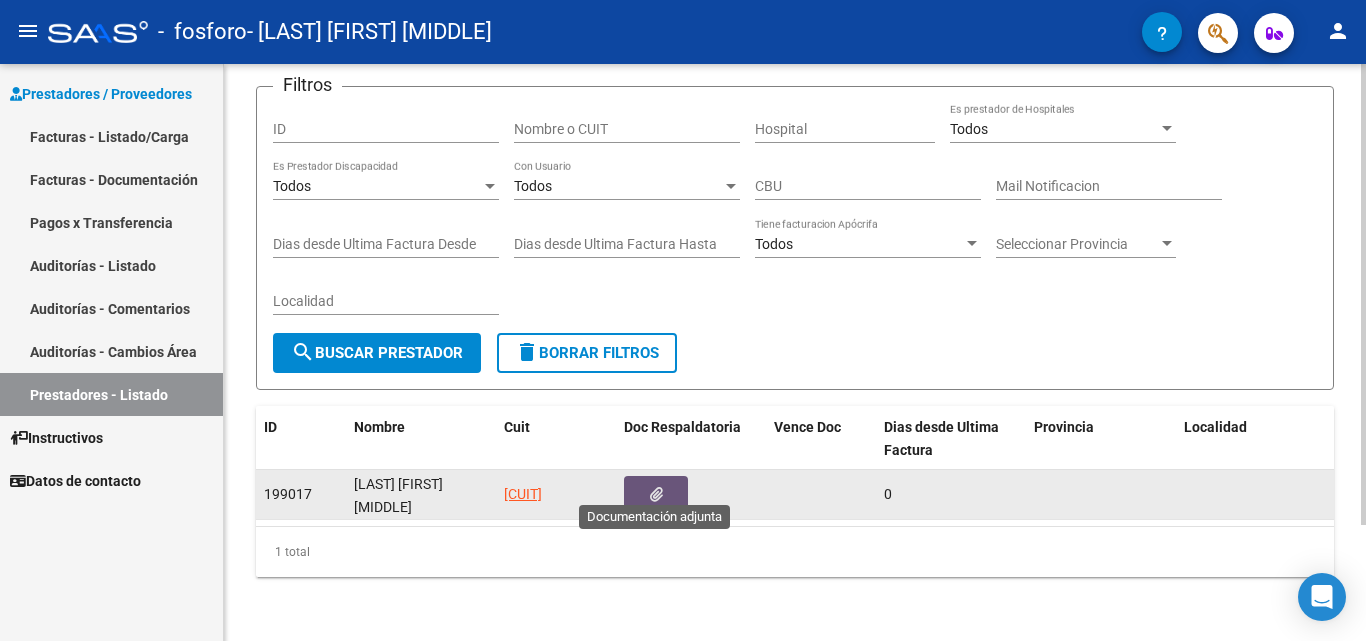 click 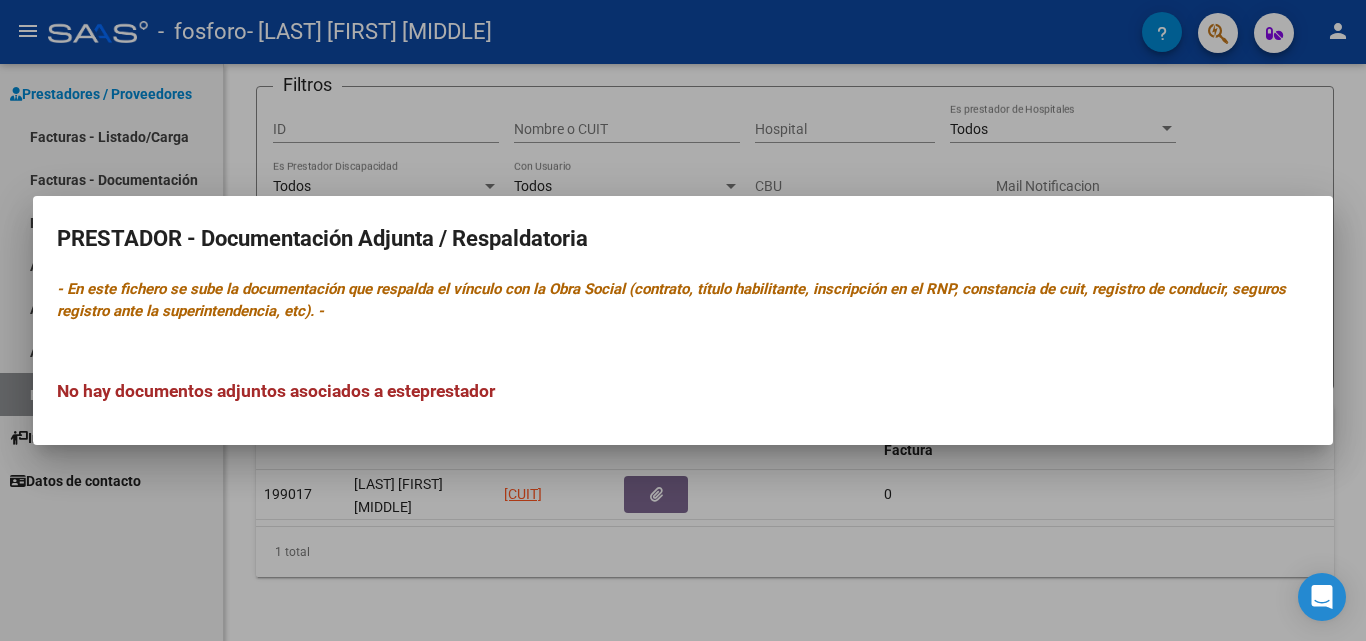 click at bounding box center (683, 320) 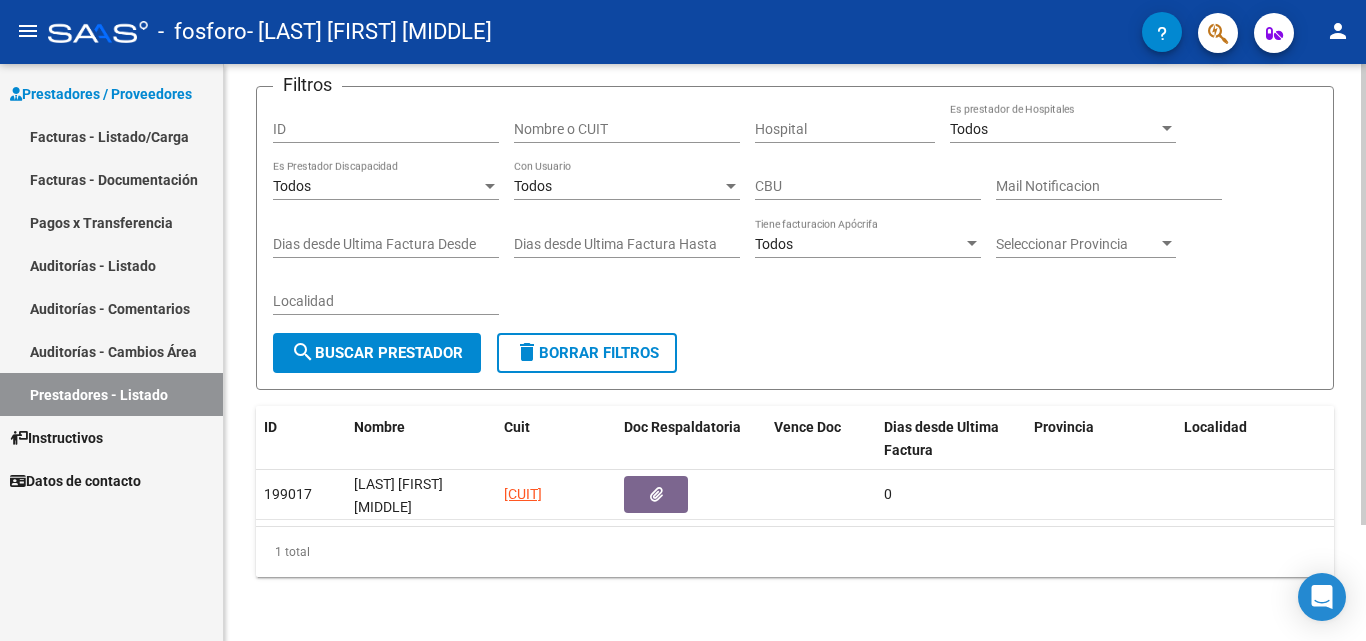 scroll, scrollTop: 0, scrollLeft: 0, axis: both 